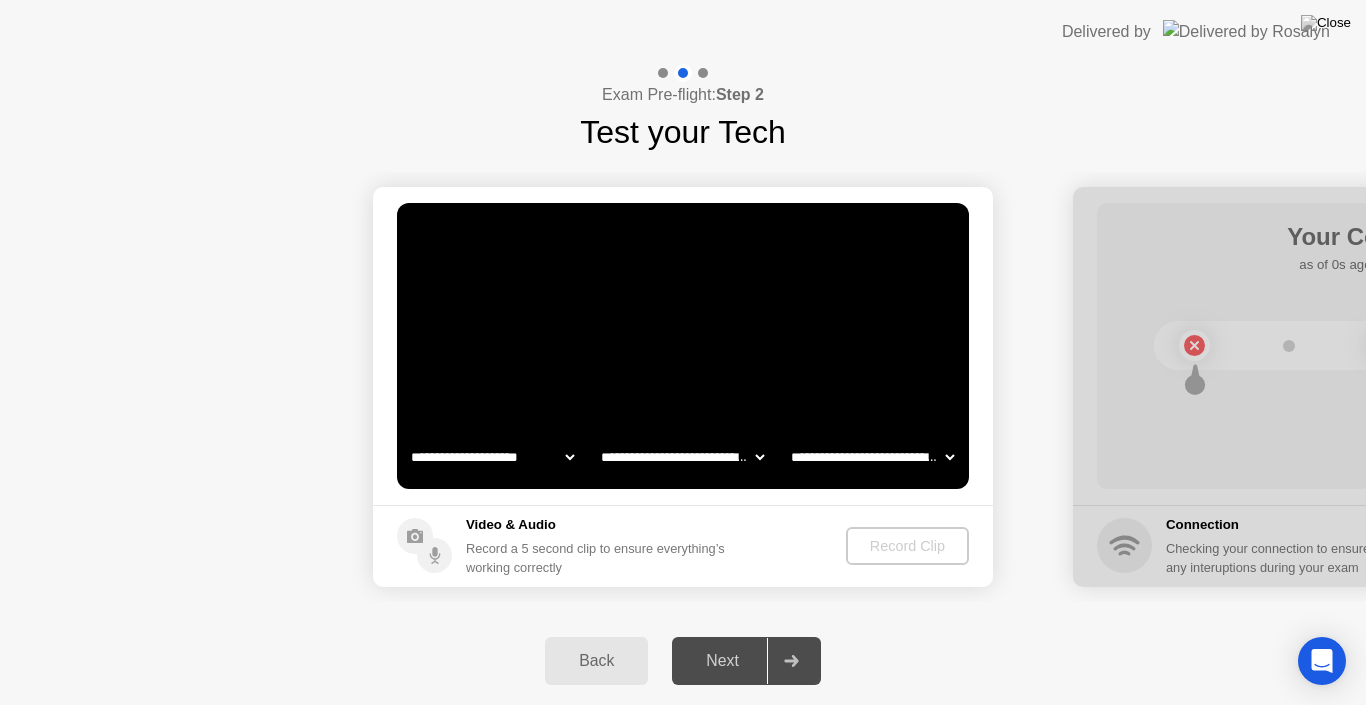 select on "**********" 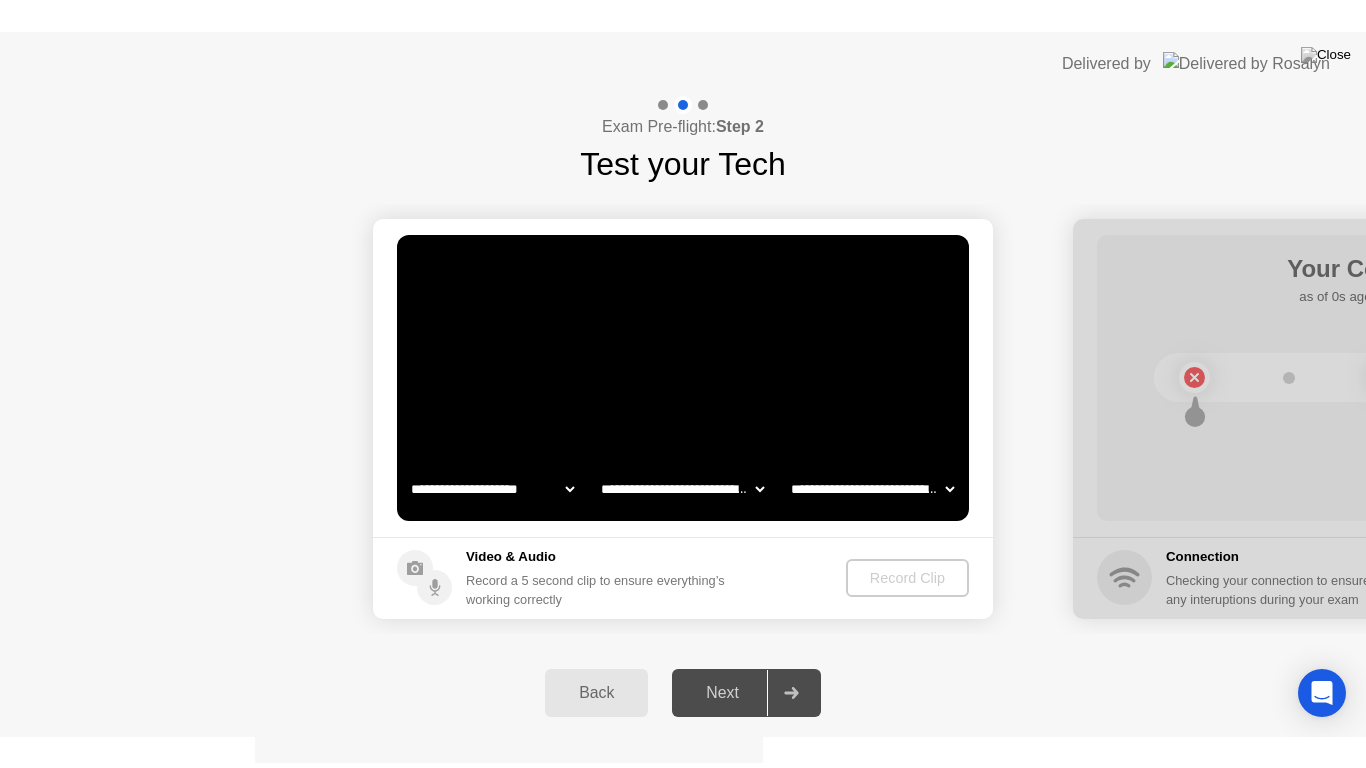 scroll, scrollTop: 0, scrollLeft: 0, axis: both 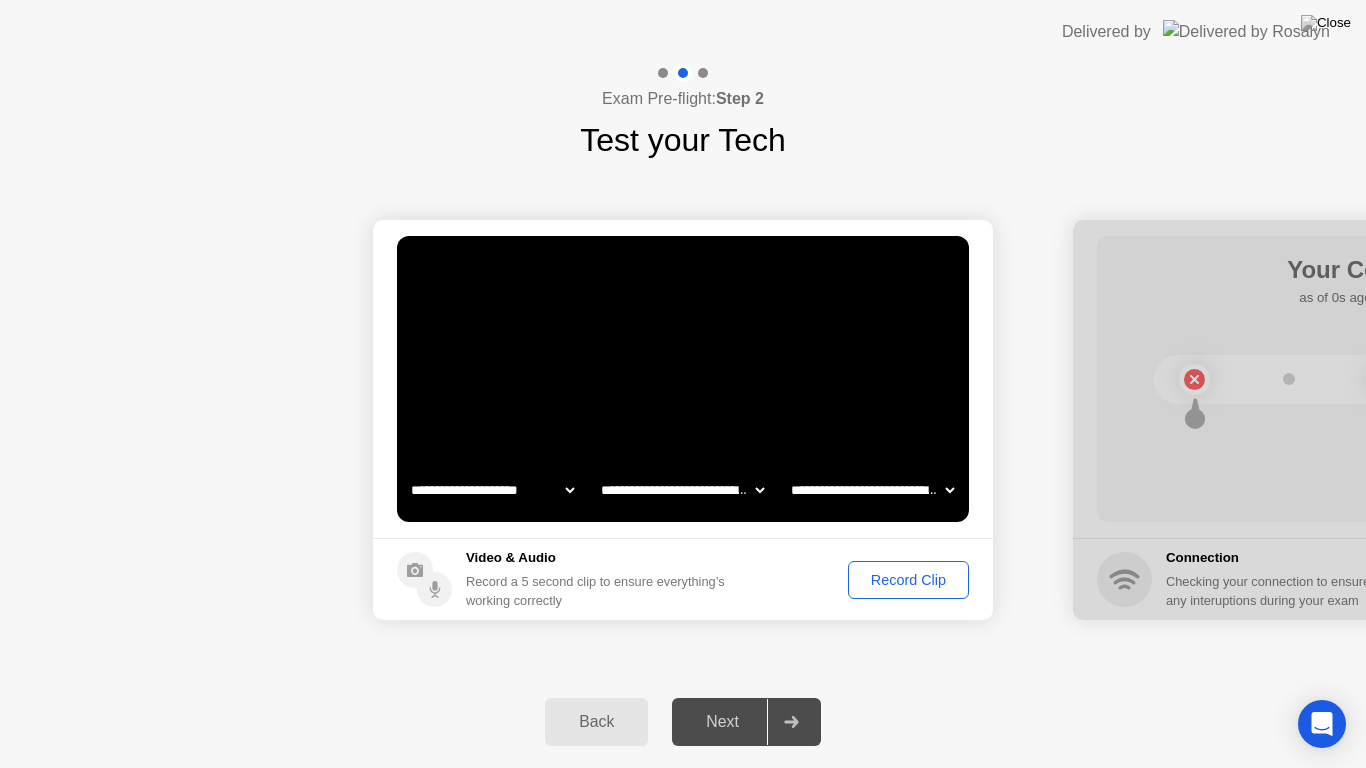 click on "Record Clip" 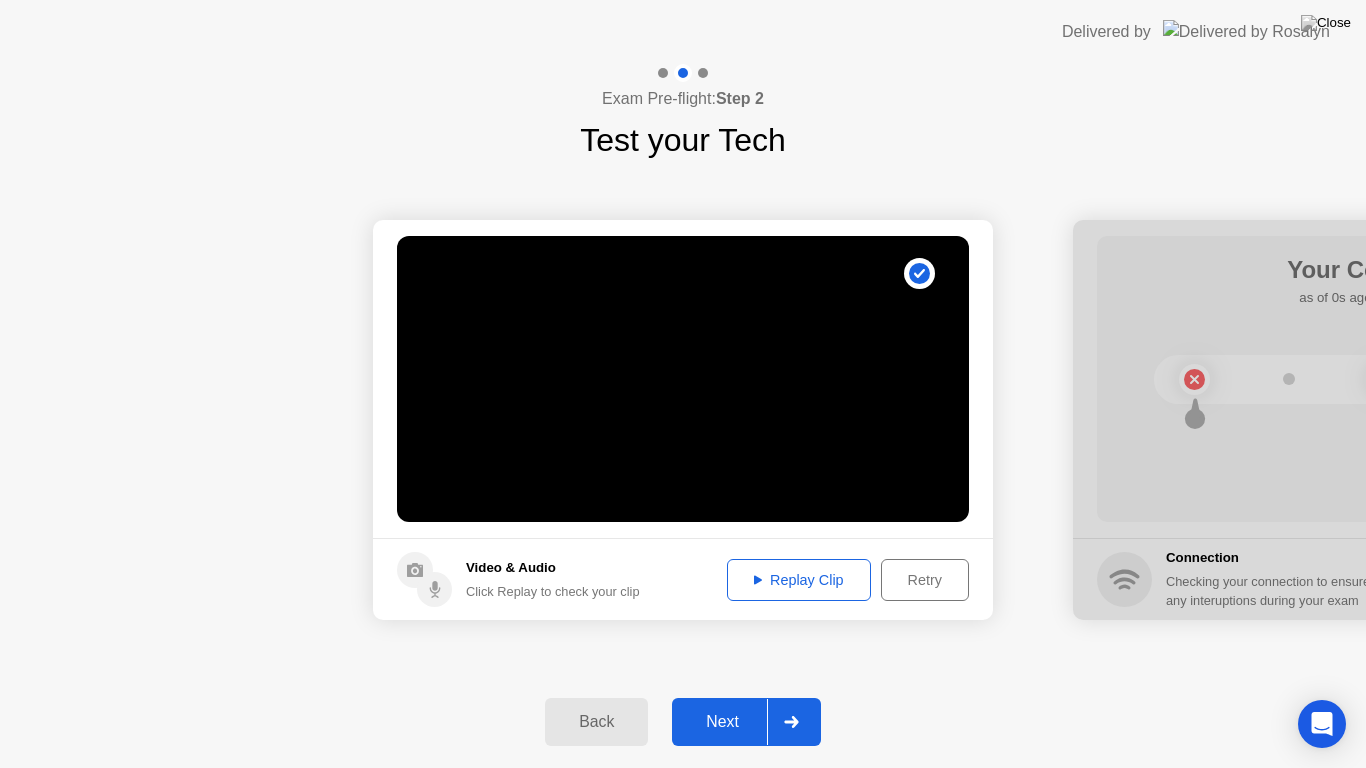 click on "Next" 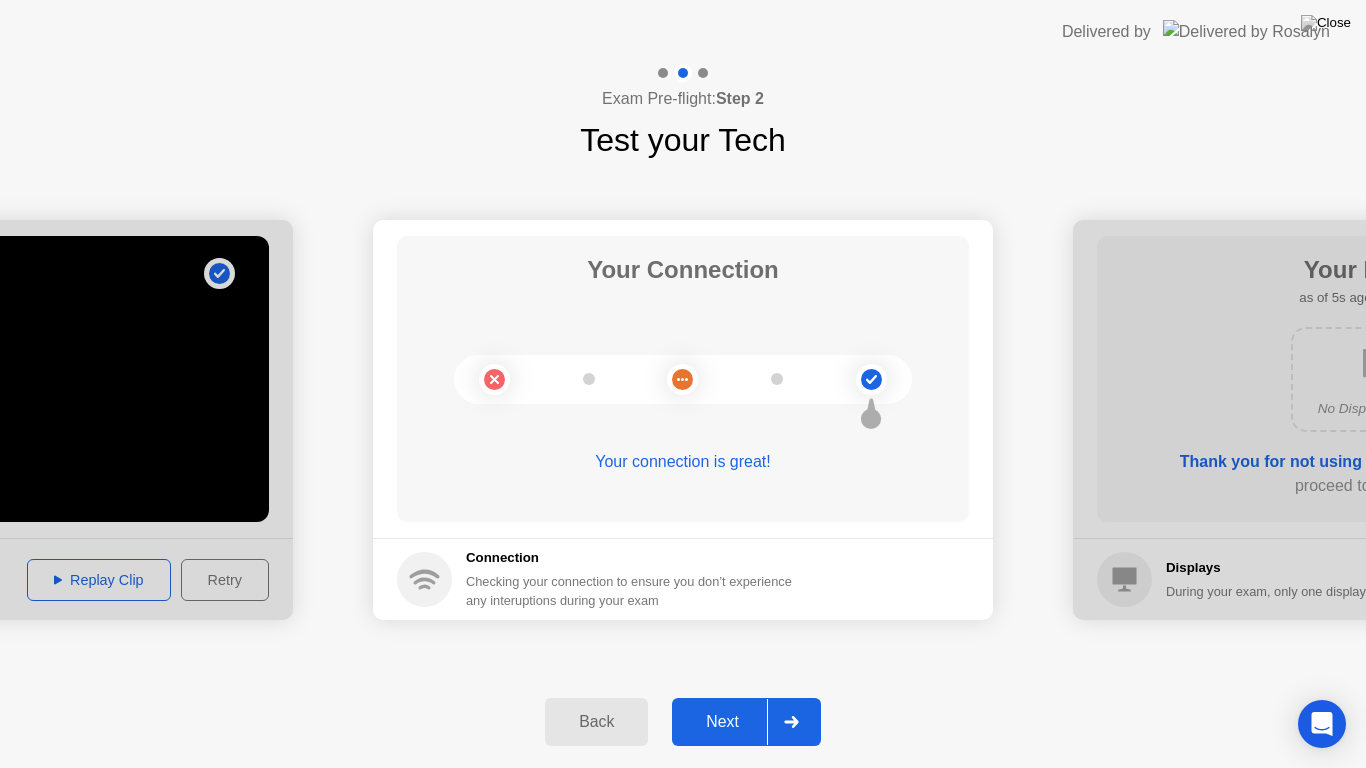click on "Next" 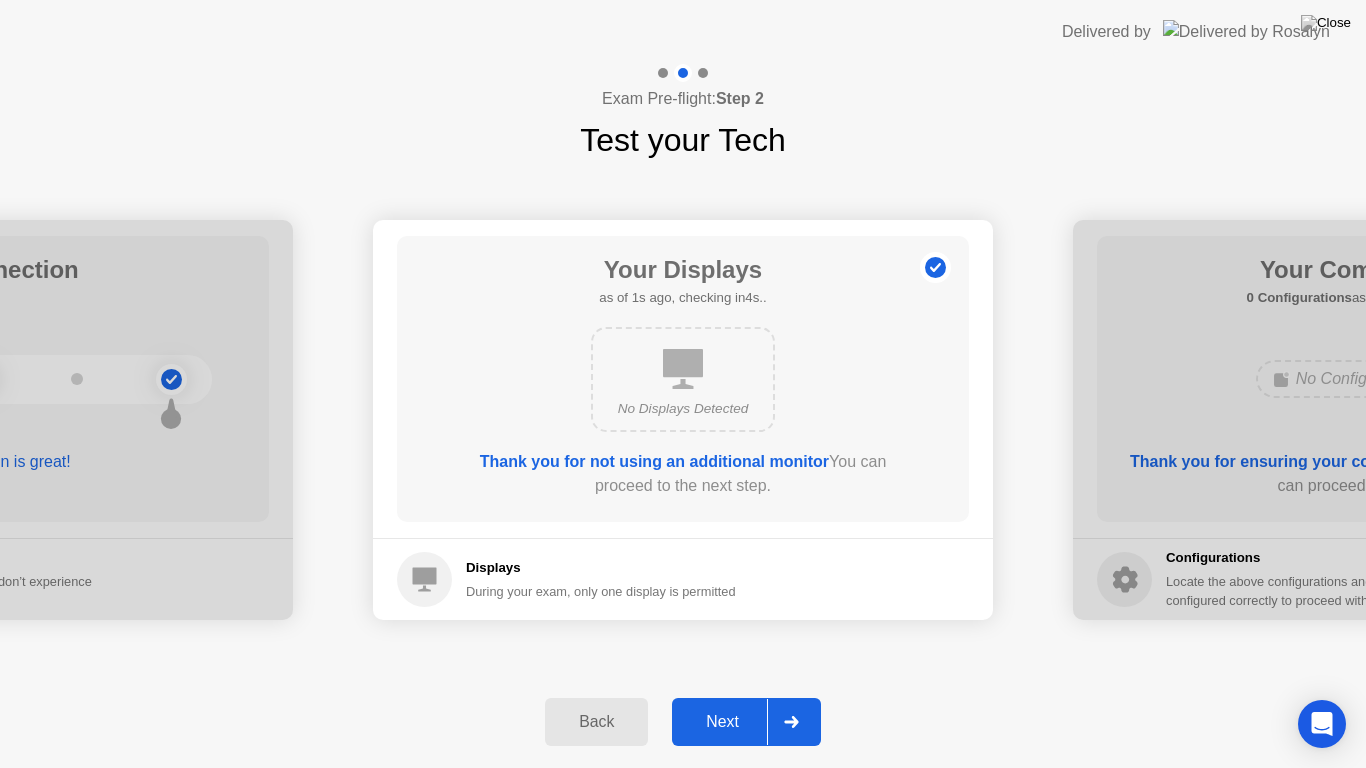 click on "Next" 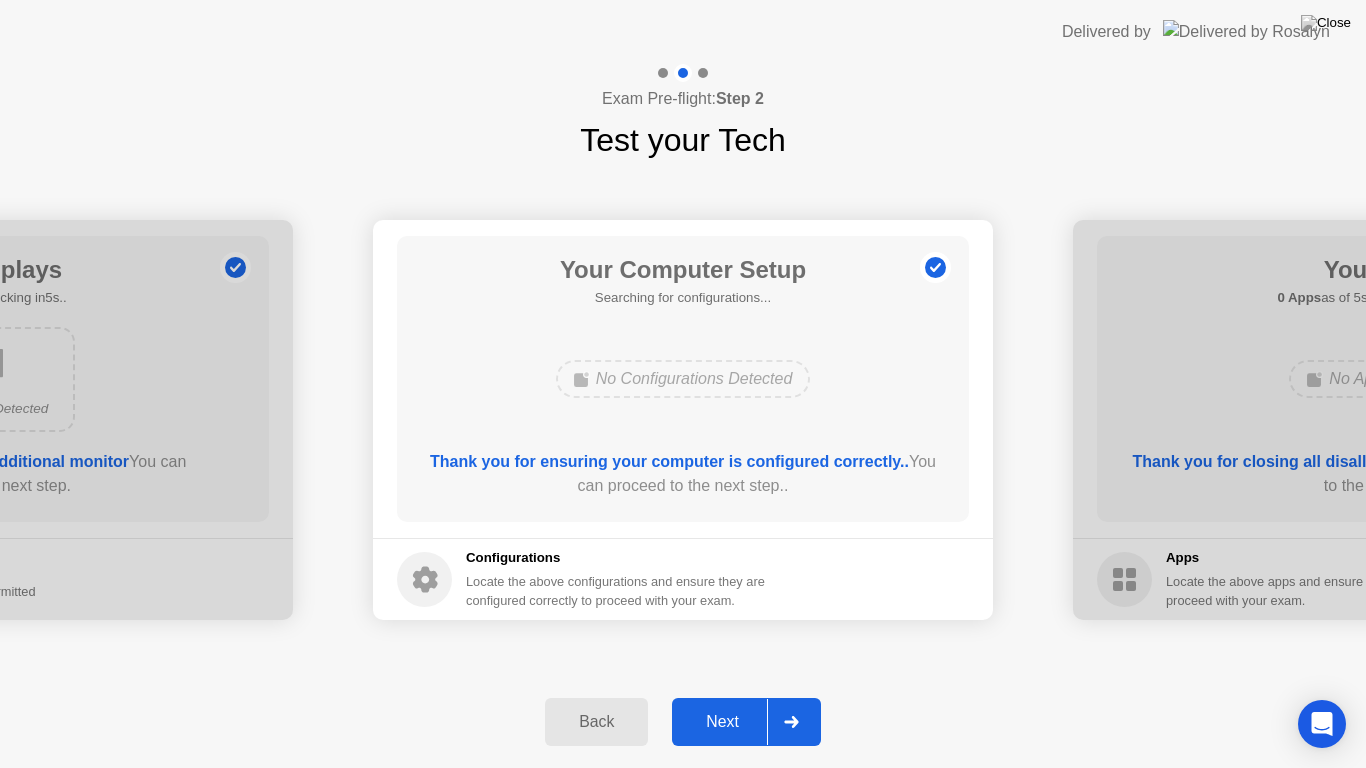 click on "Next" 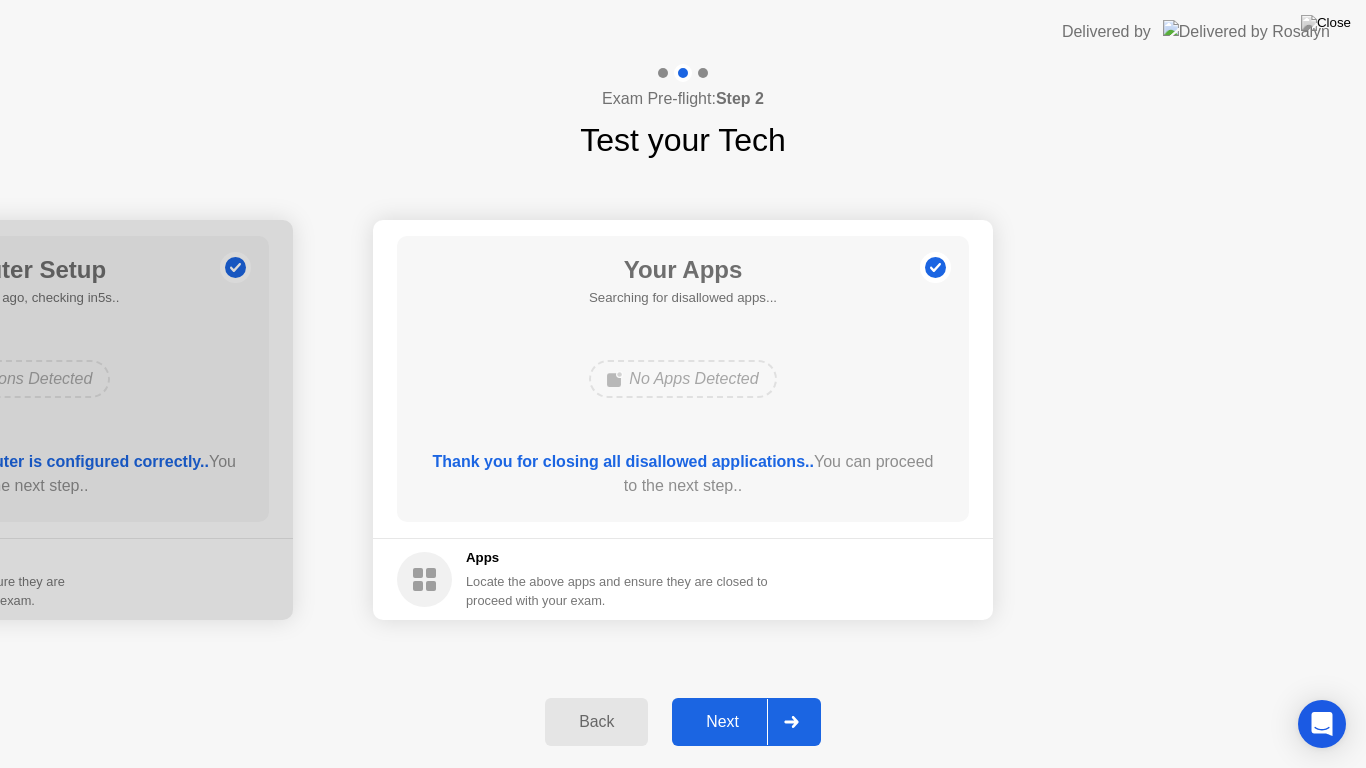 click on "Next" 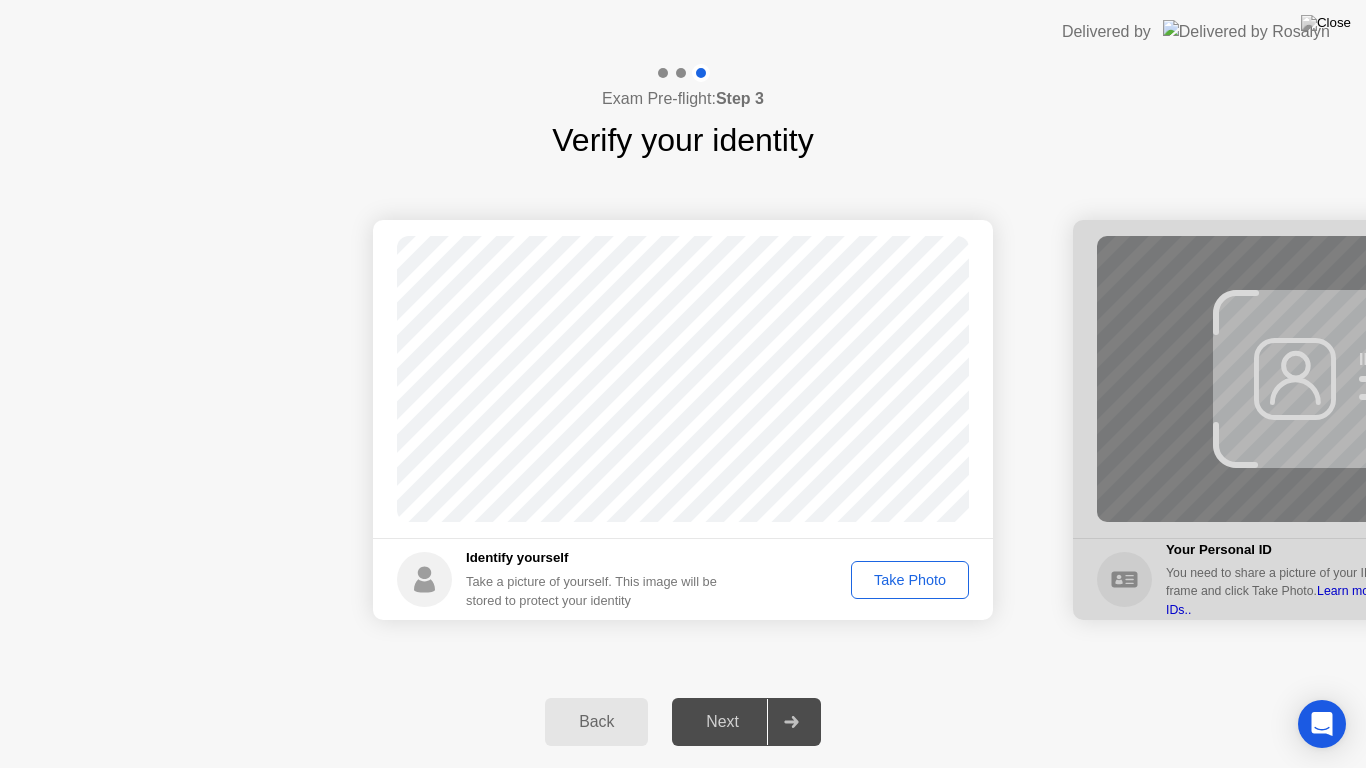 click on "Take Photo" 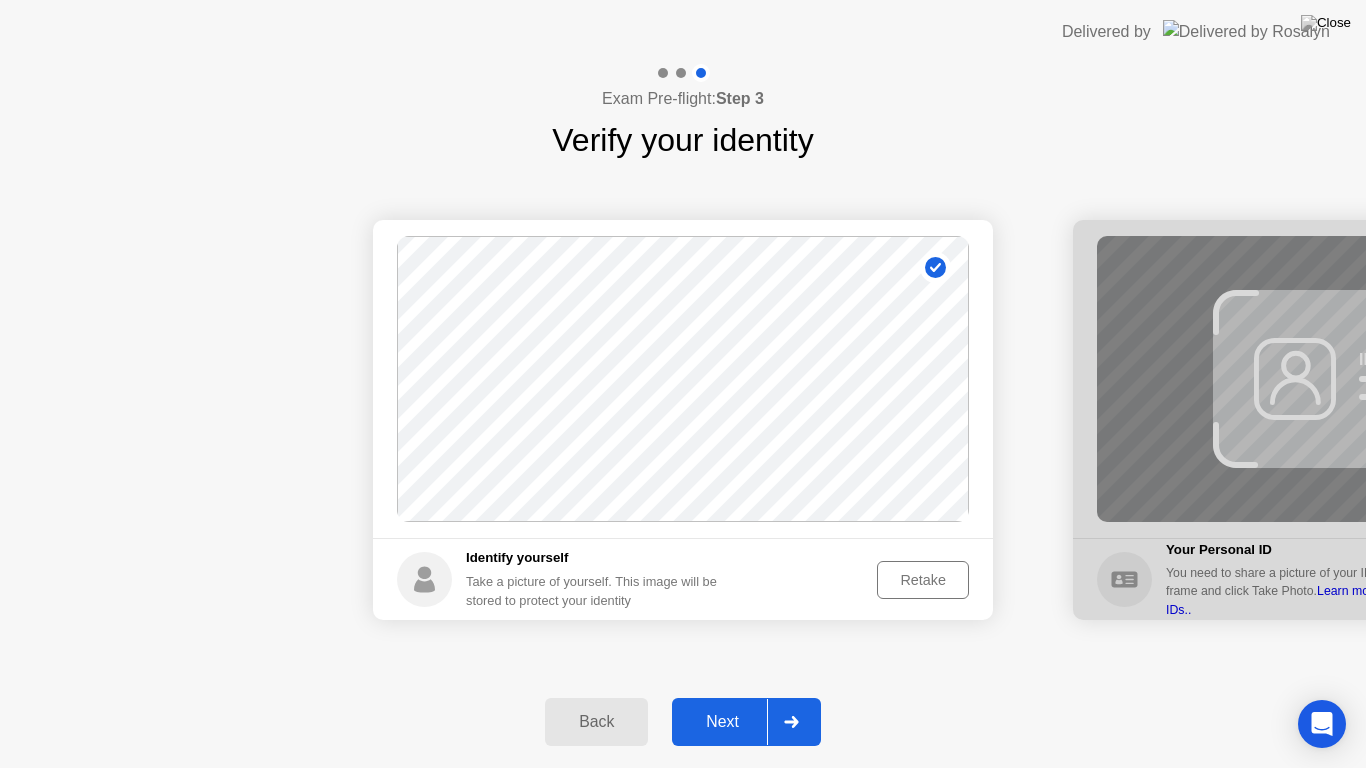 click on "Next" 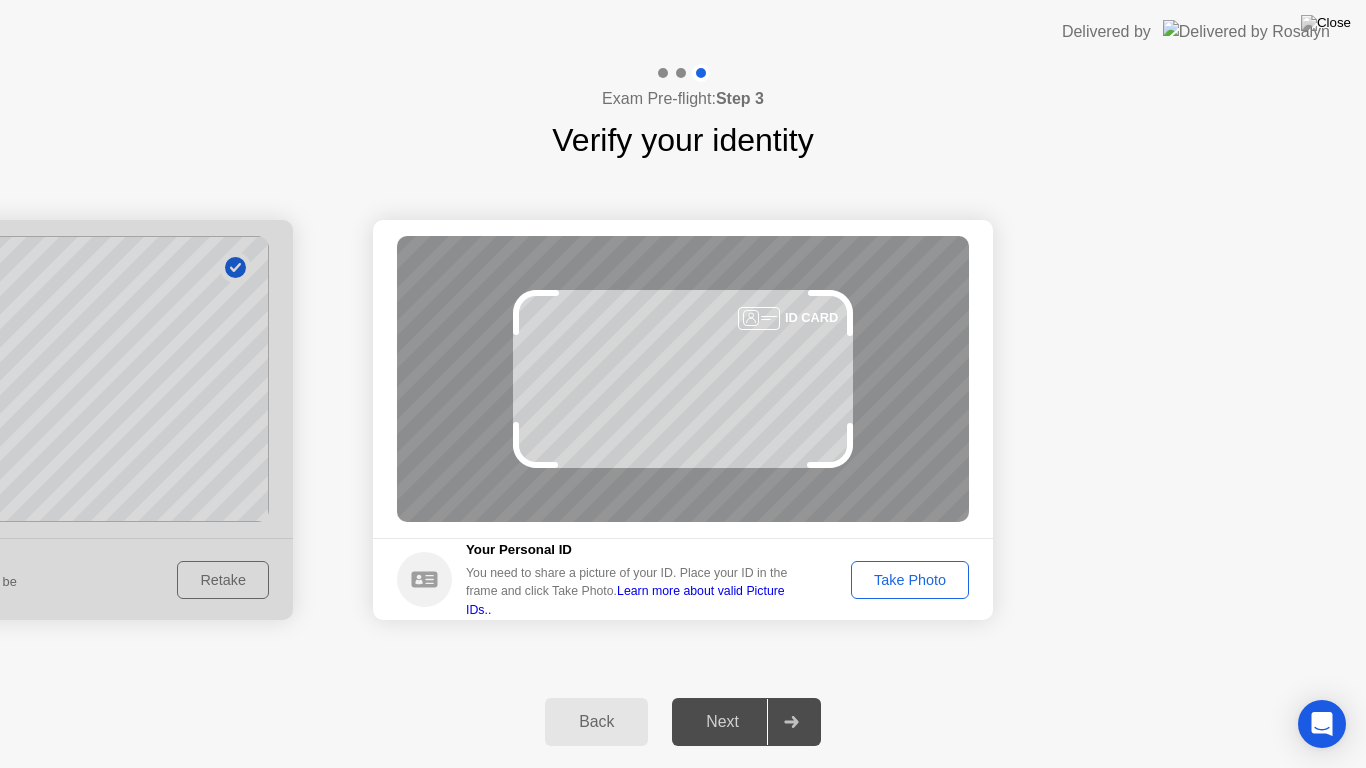 click on "Take Photo" 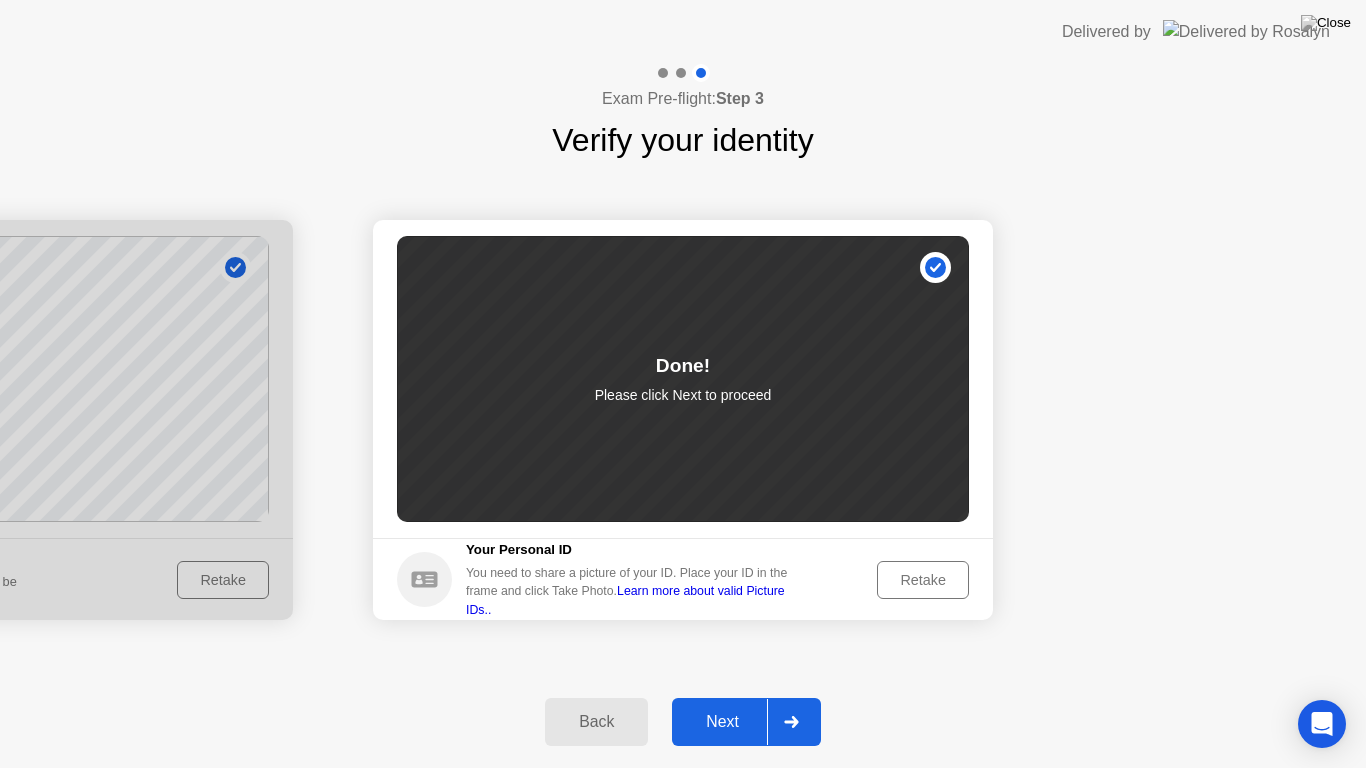 click on "Next" 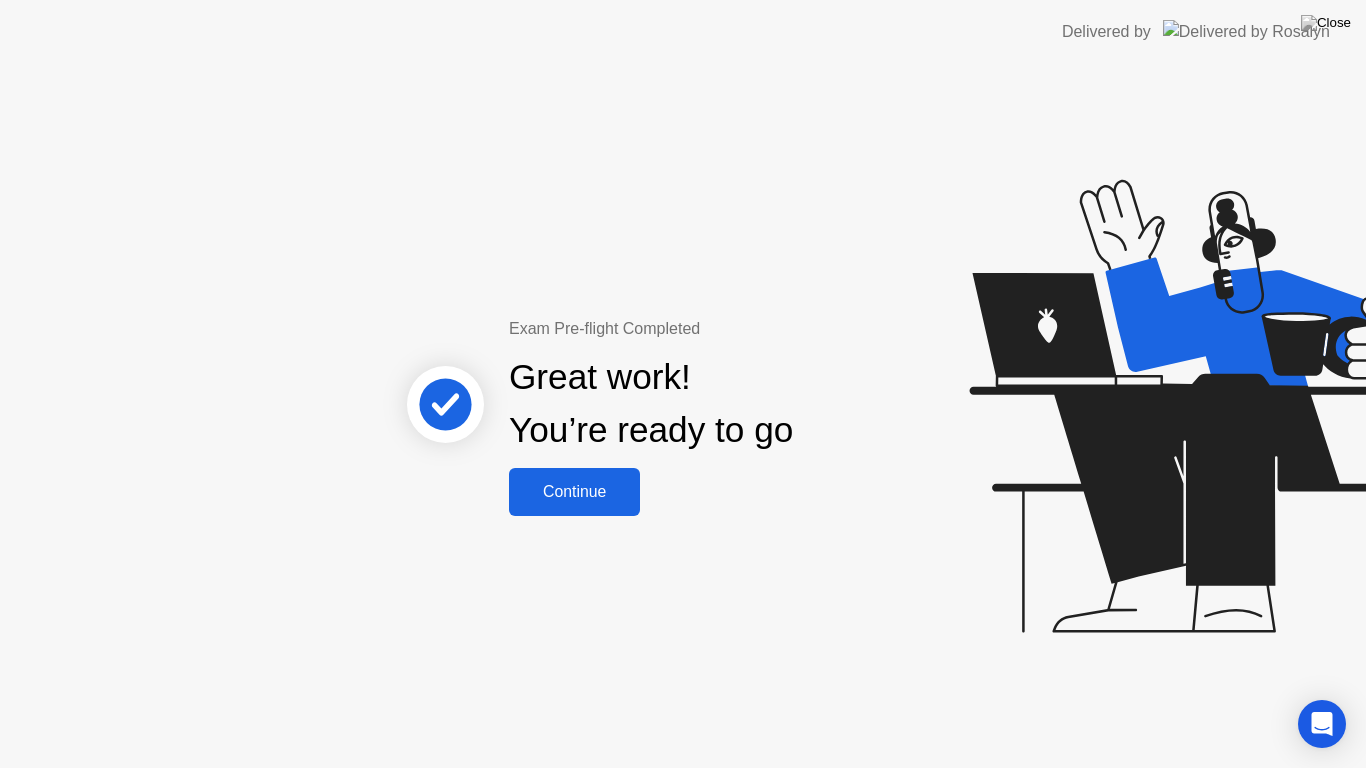 click on "Continue" 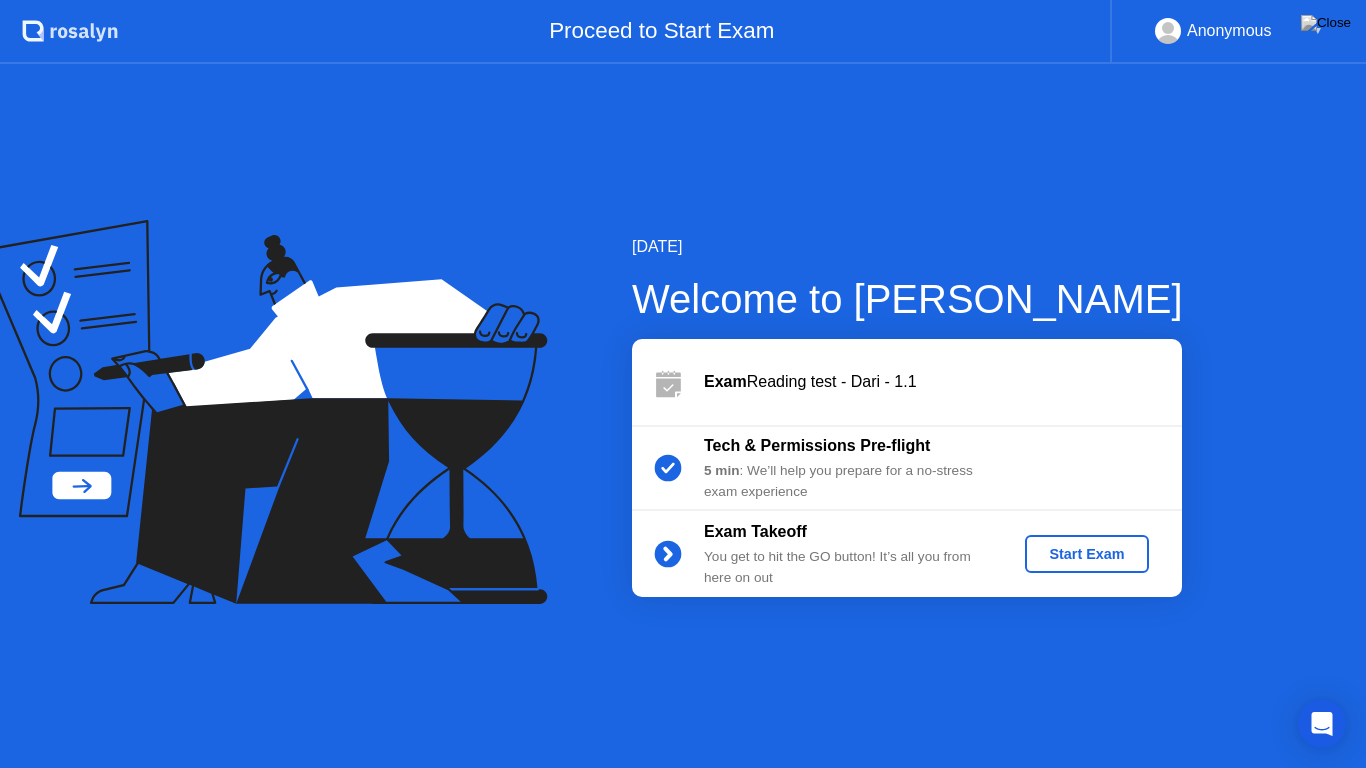 click on "Start Exam" 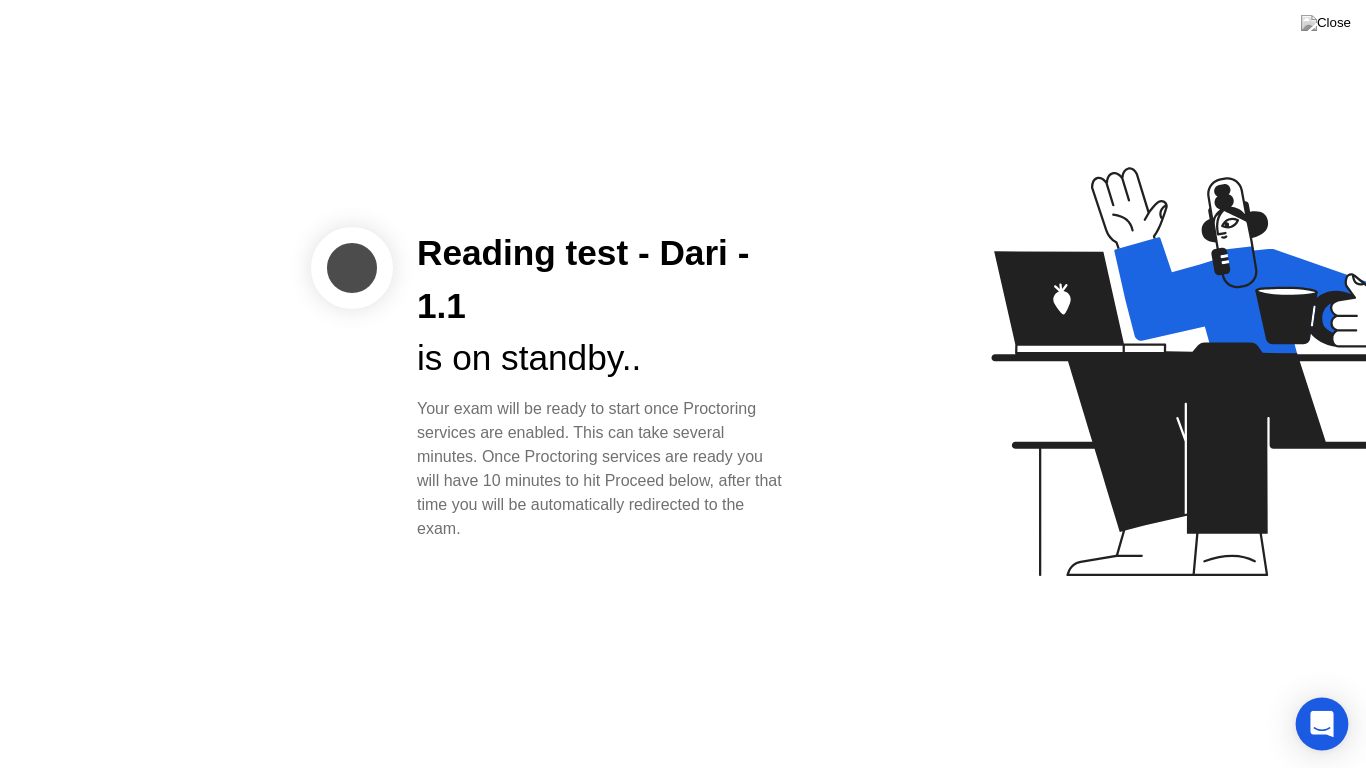 click 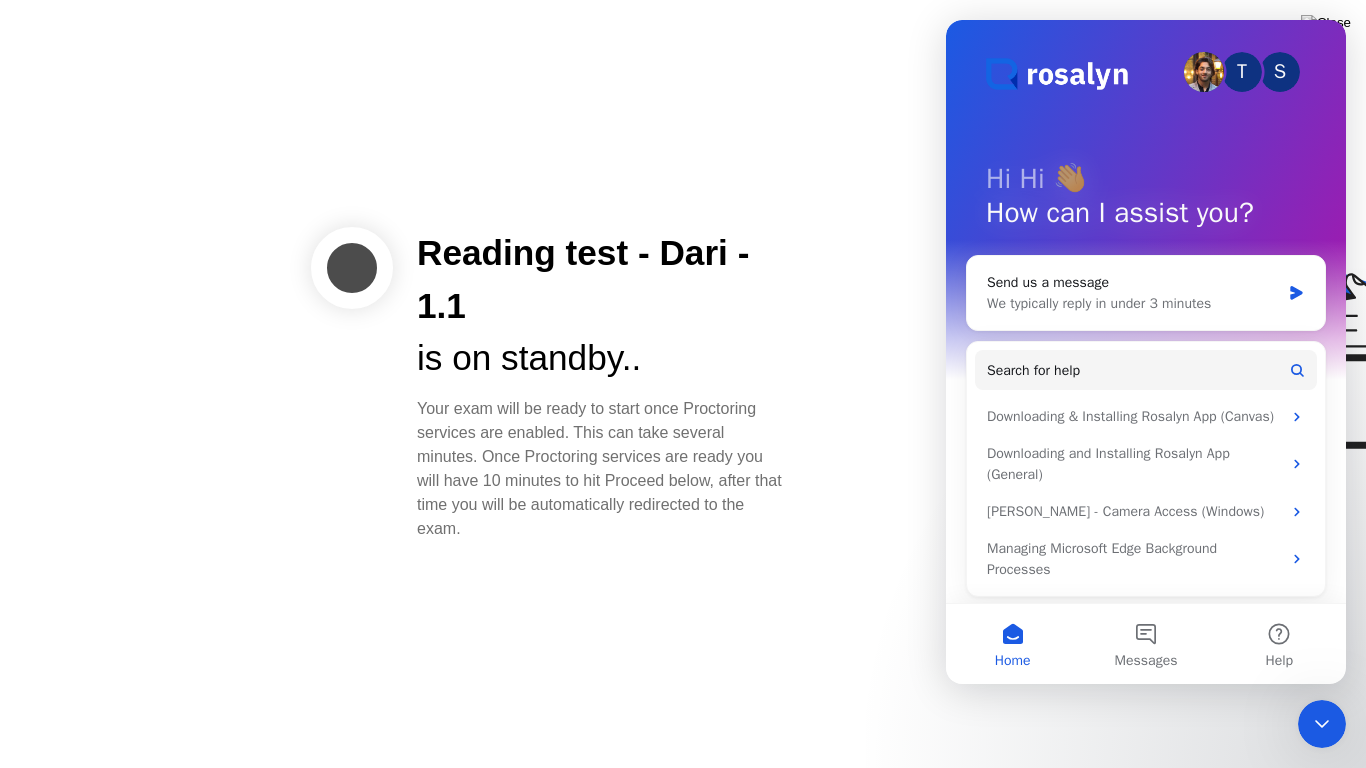 scroll, scrollTop: 0, scrollLeft: 0, axis: both 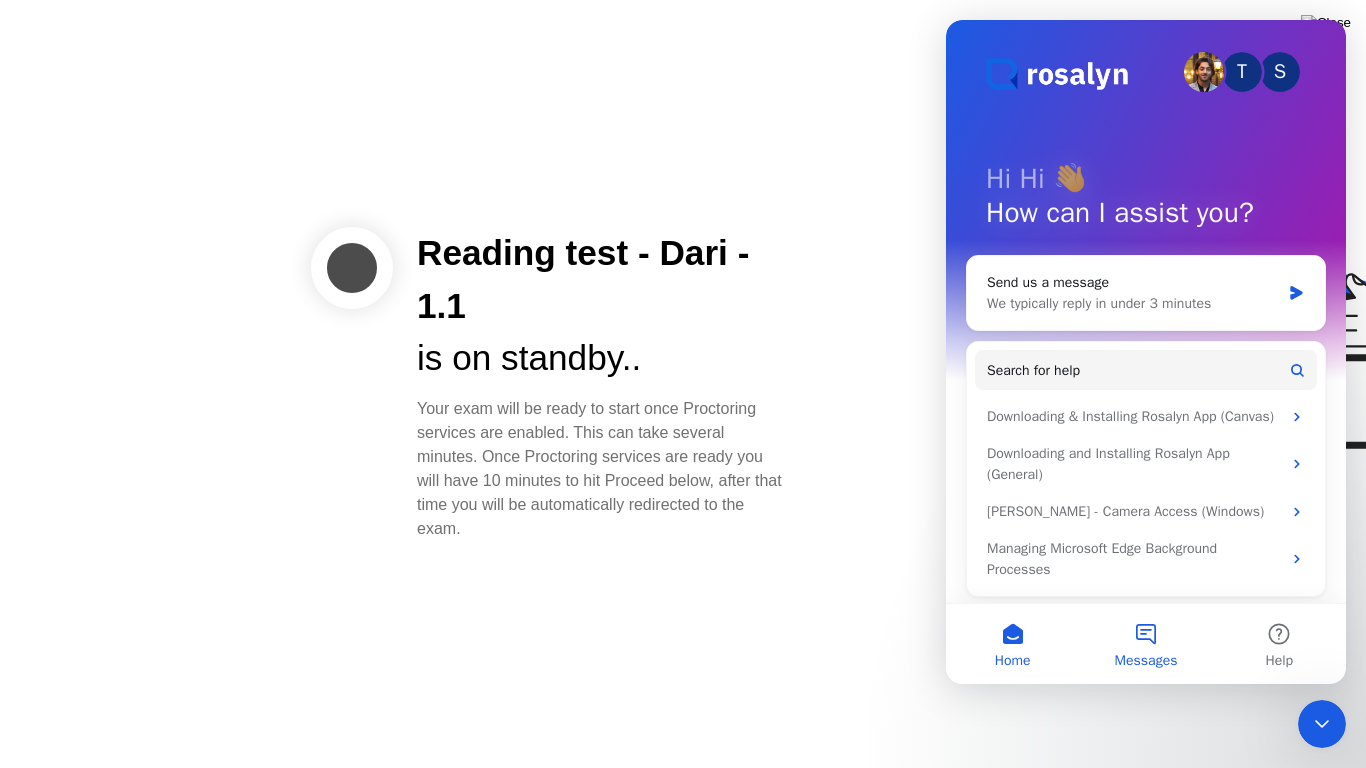 click on "Messages" at bounding box center (1145, 644) 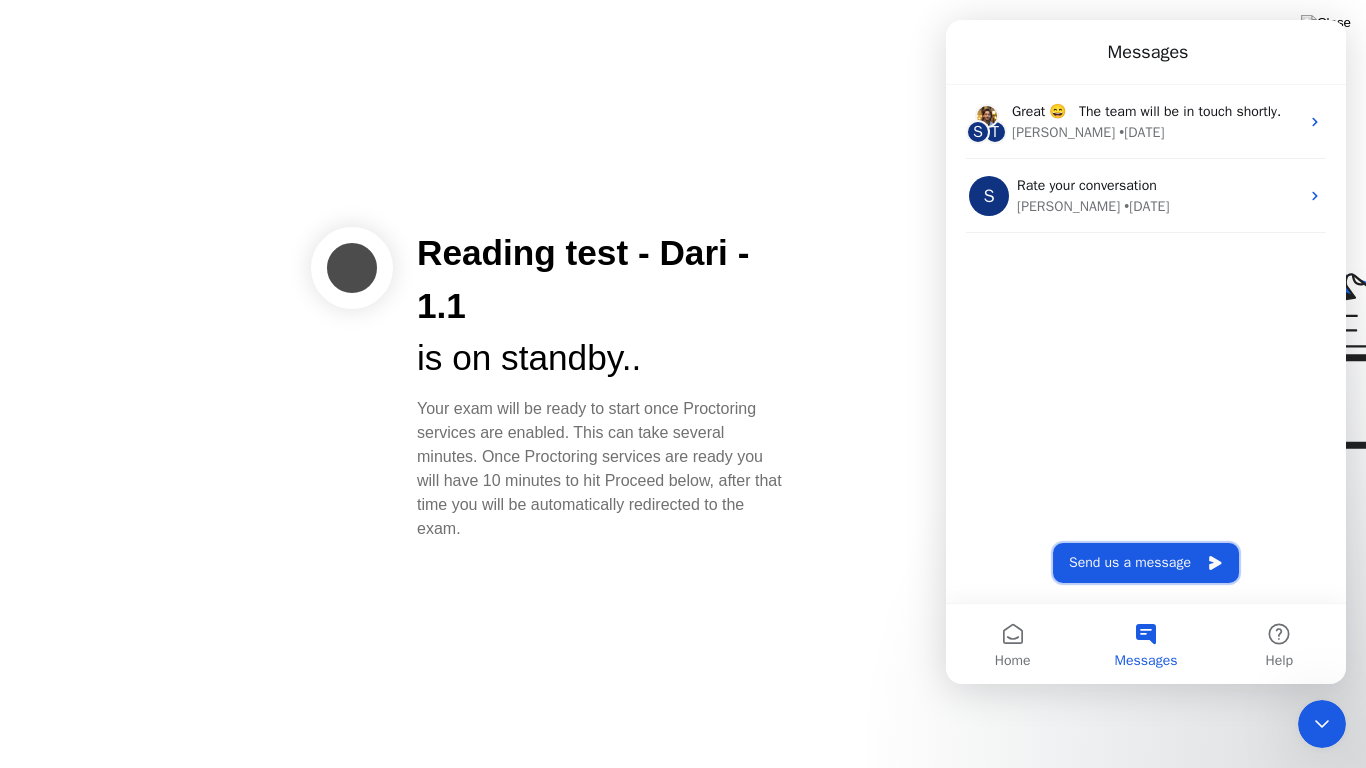 click on "Send us a message" at bounding box center [1146, 563] 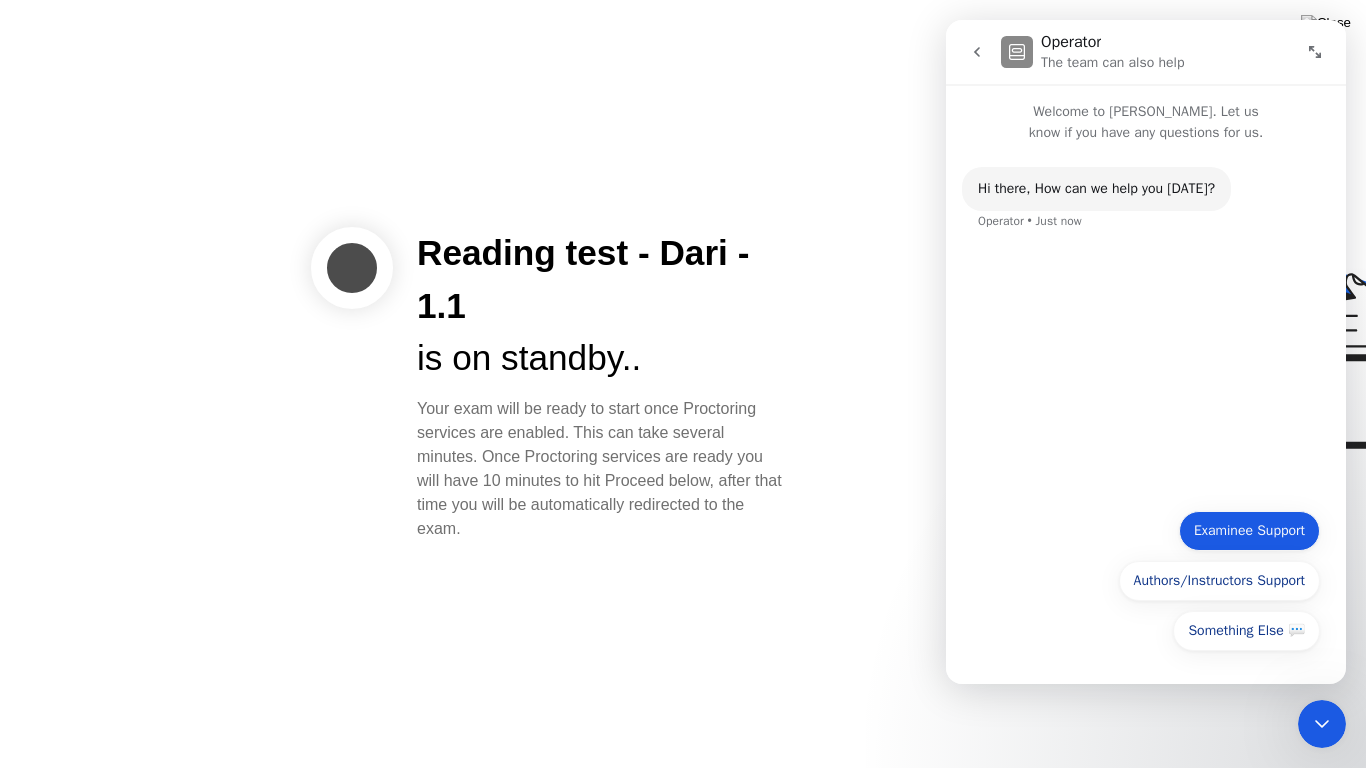 click on "Examinee Support" at bounding box center [1249, 531] 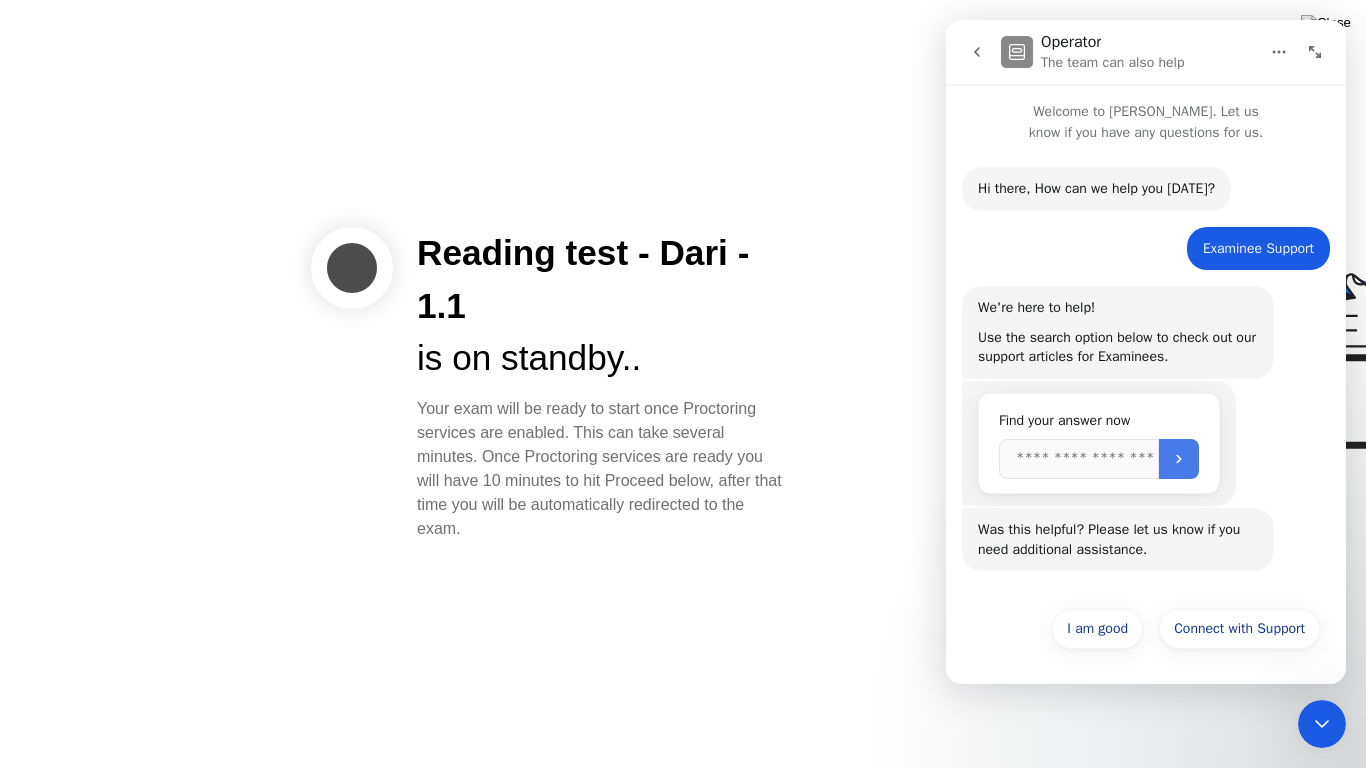 click 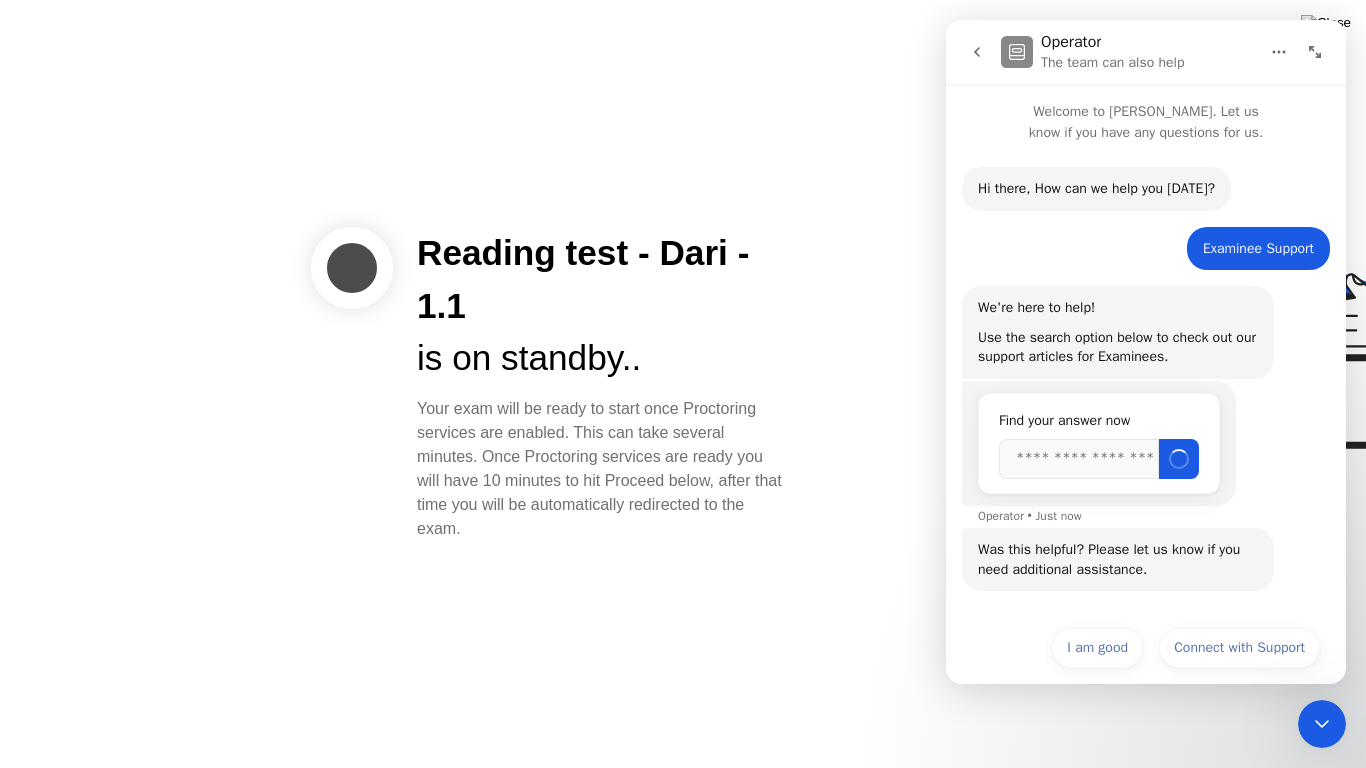 scroll, scrollTop: 19, scrollLeft: 0, axis: vertical 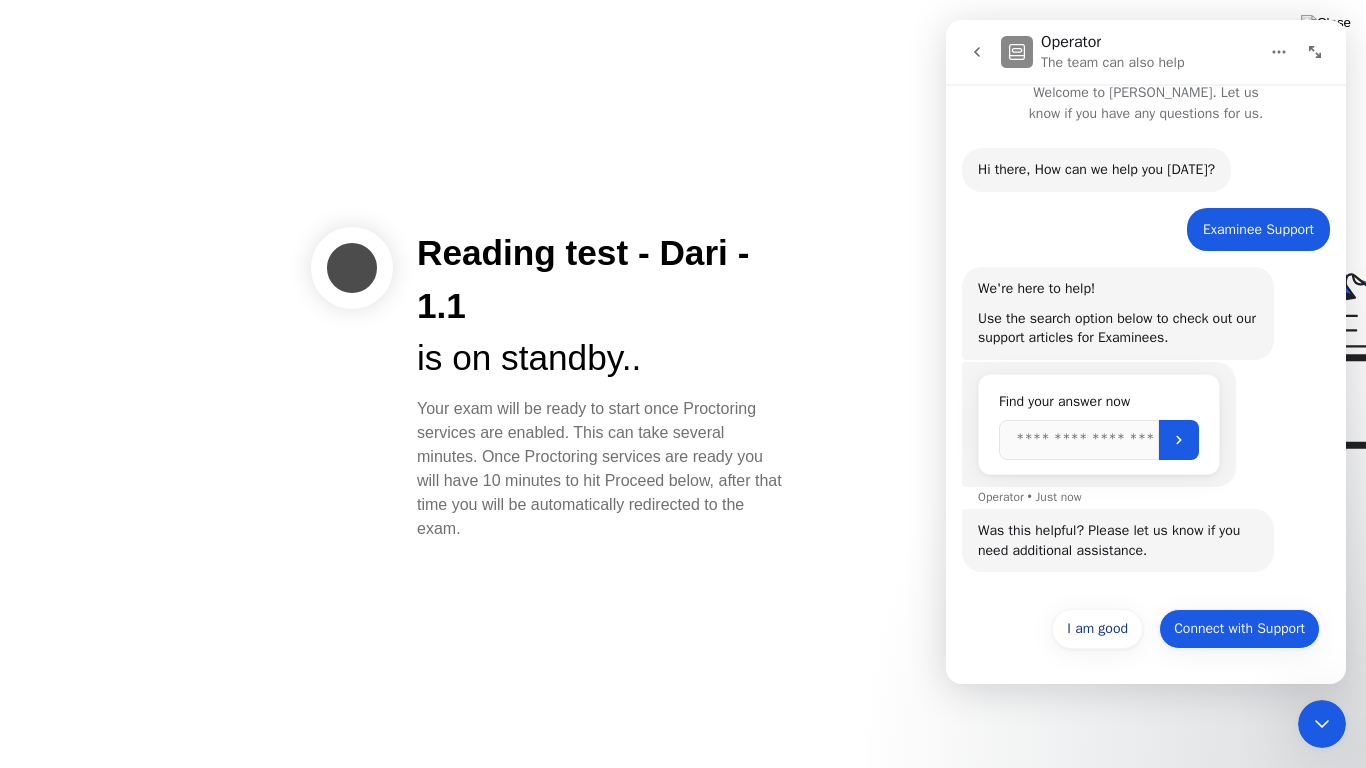 click on "Connect with Support" at bounding box center [1239, 629] 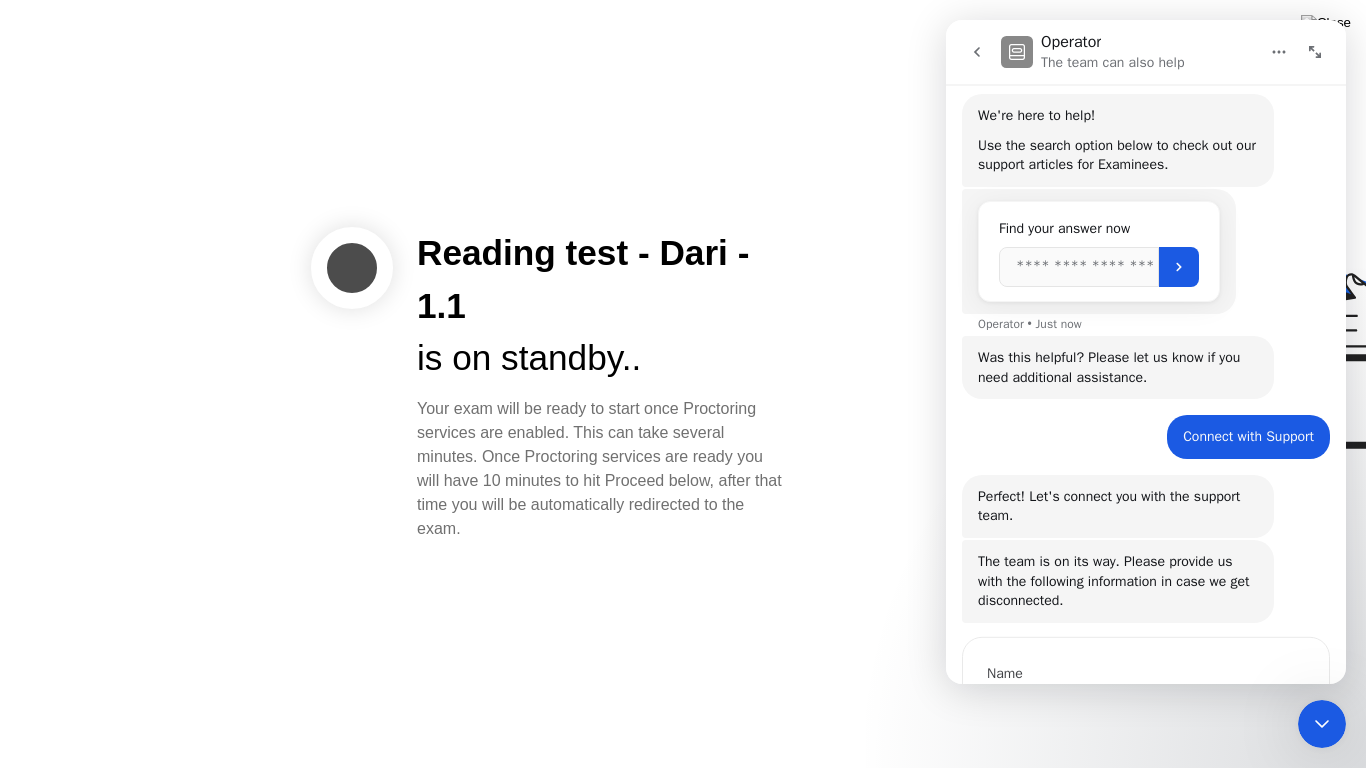 scroll, scrollTop: 311, scrollLeft: 0, axis: vertical 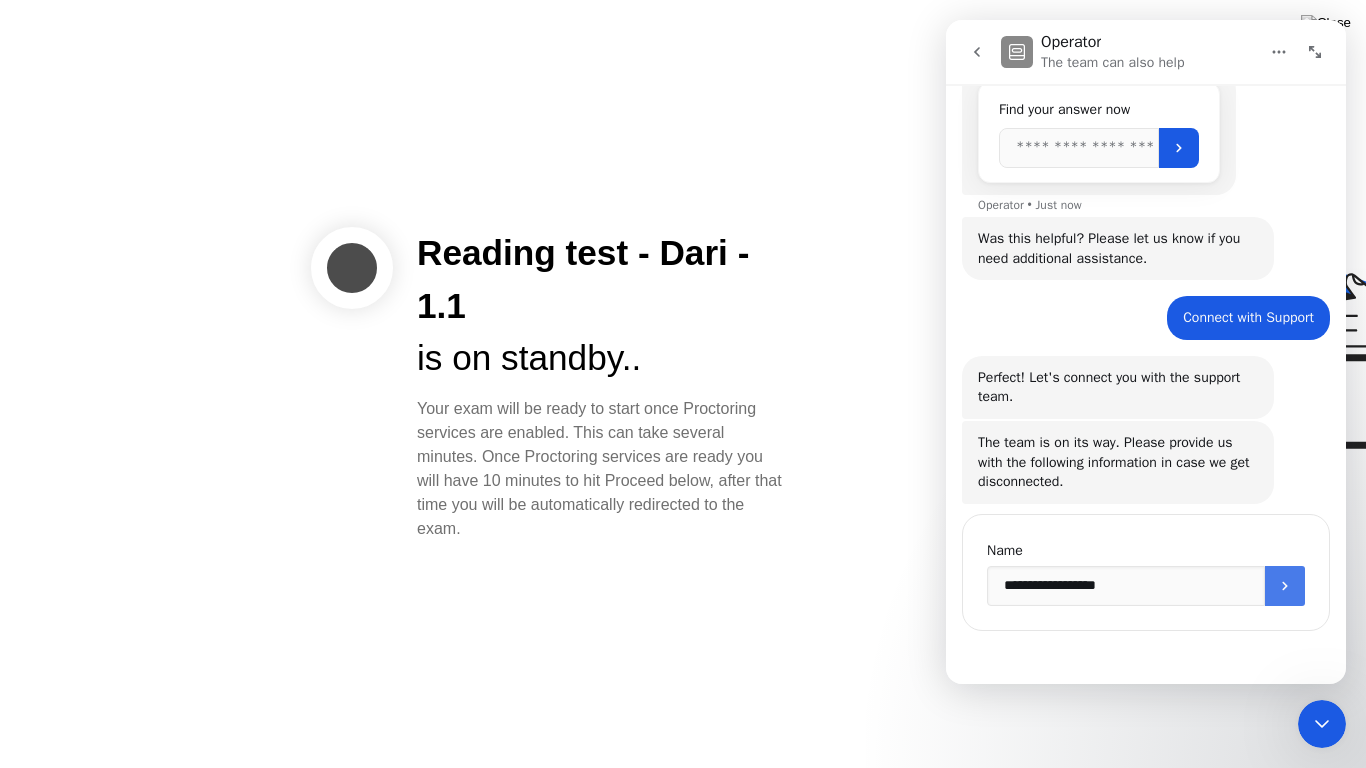 click at bounding box center (1285, 586) 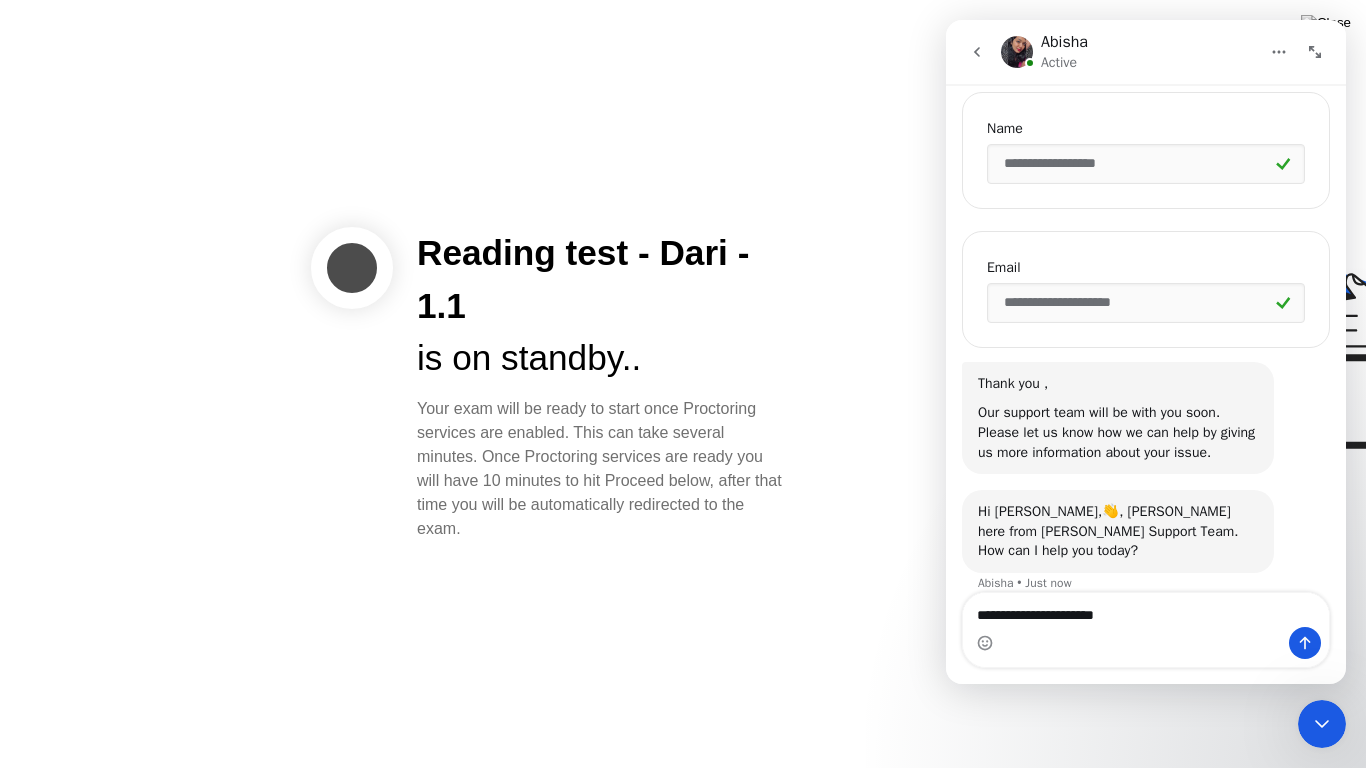 scroll, scrollTop: 755, scrollLeft: 0, axis: vertical 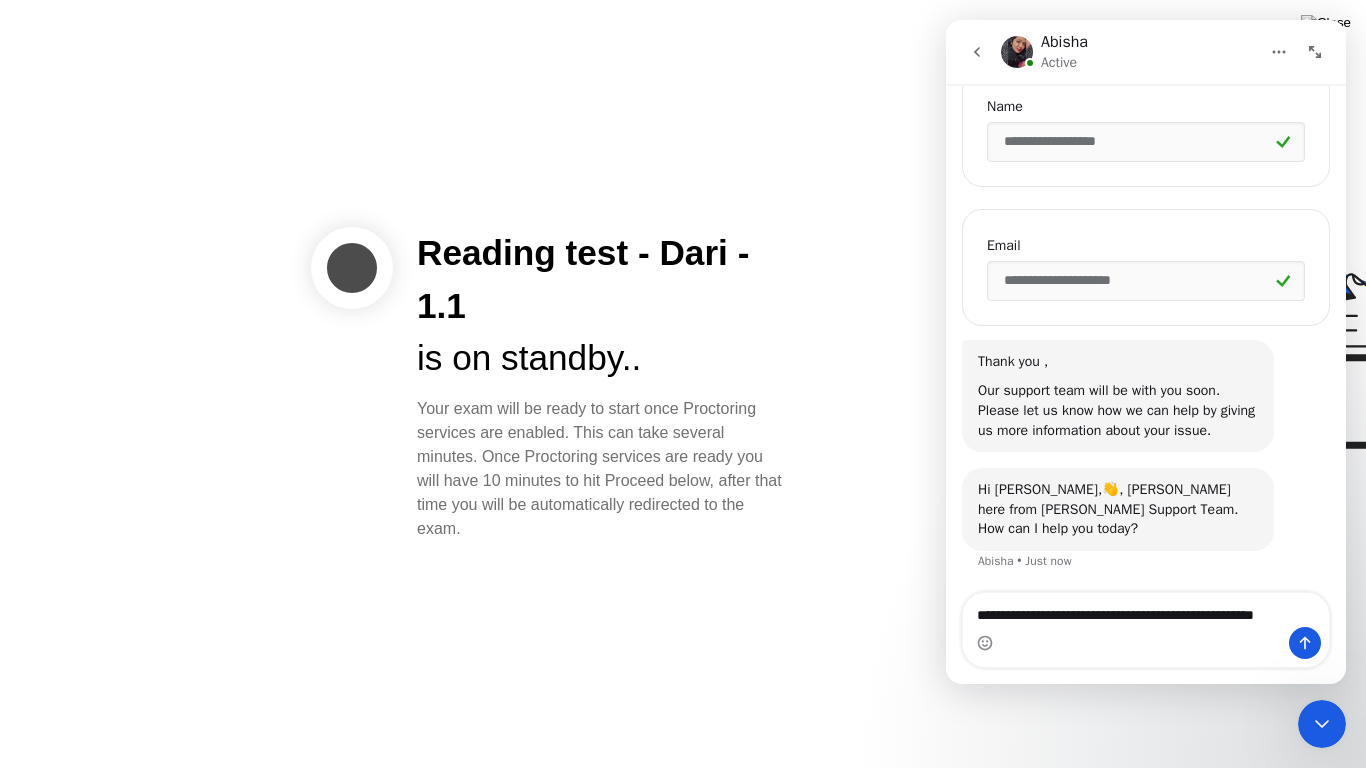 type on "**********" 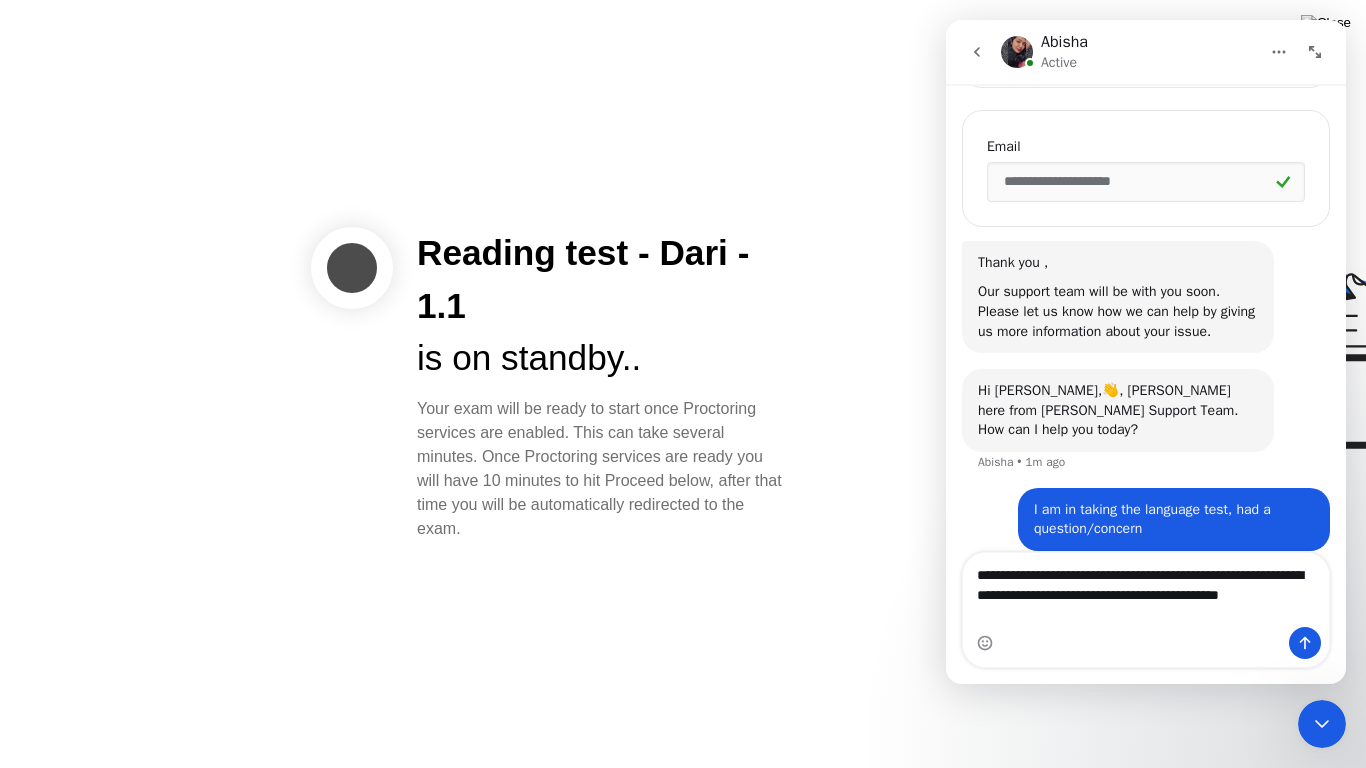 scroll, scrollTop: 874, scrollLeft: 0, axis: vertical 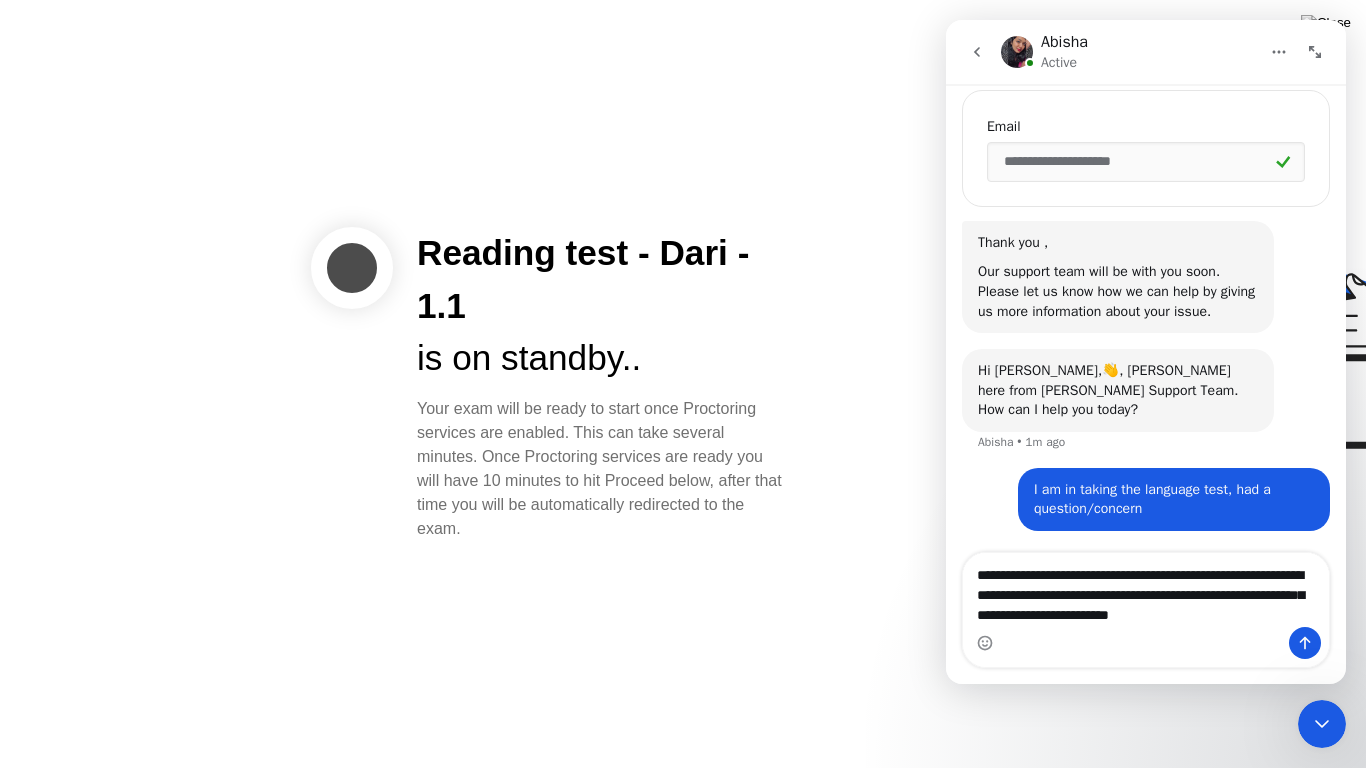 type on "**********" 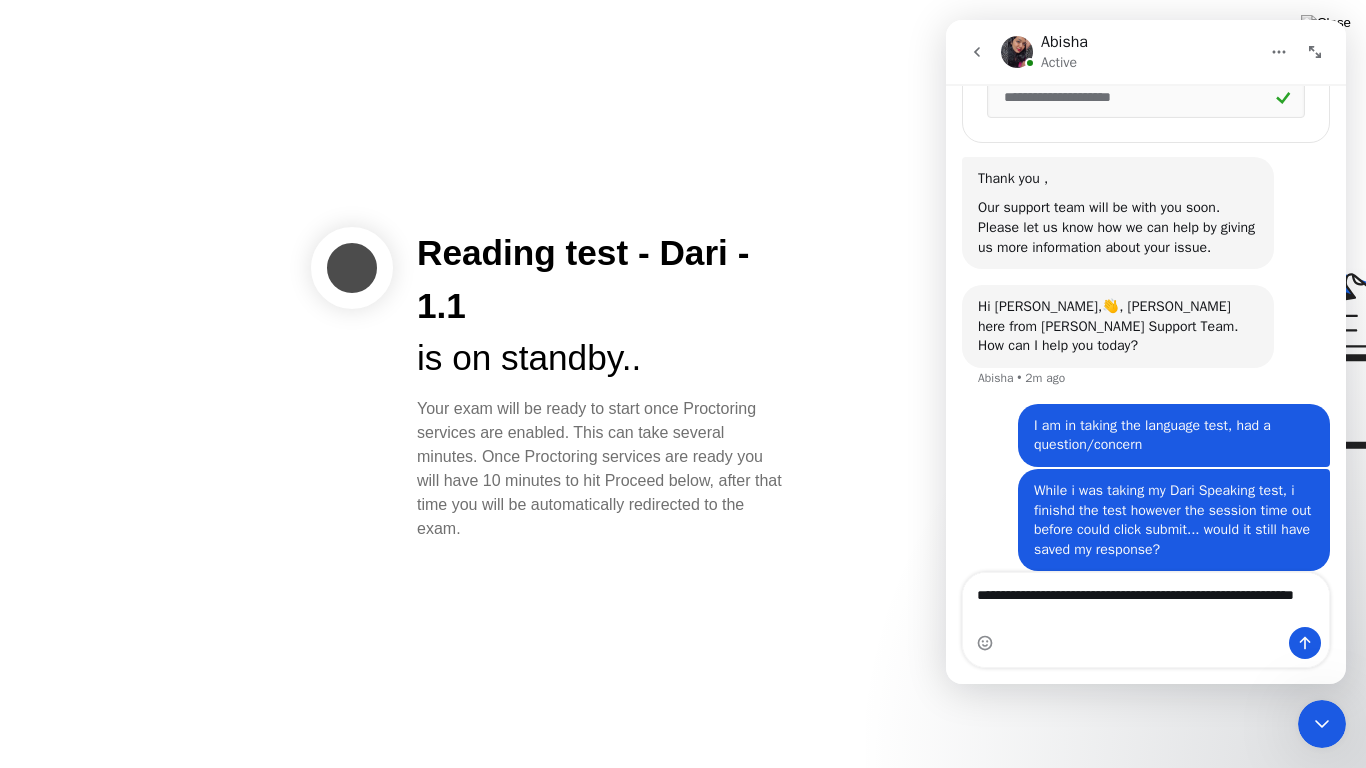 scroll, scrollTop: 958, scrollLeft: 0, axis: vertical 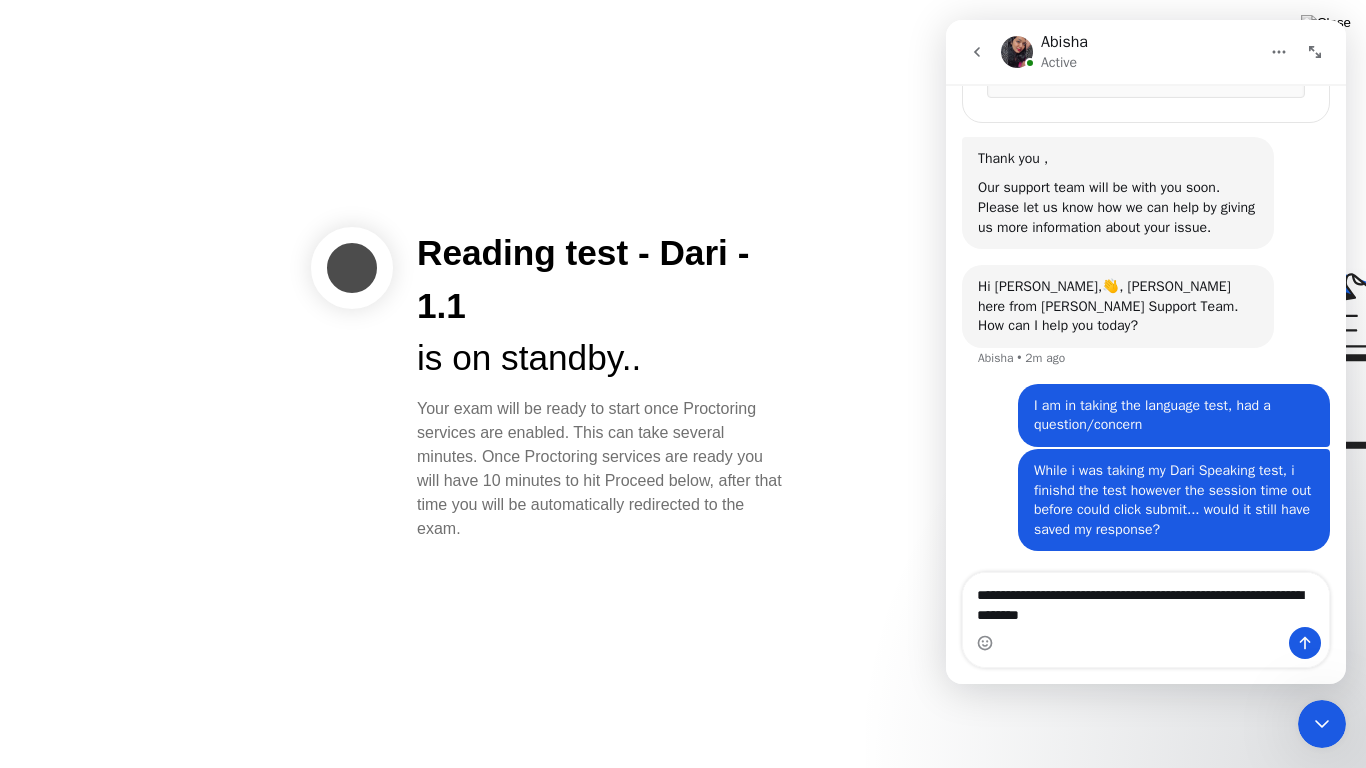 type on "**********" 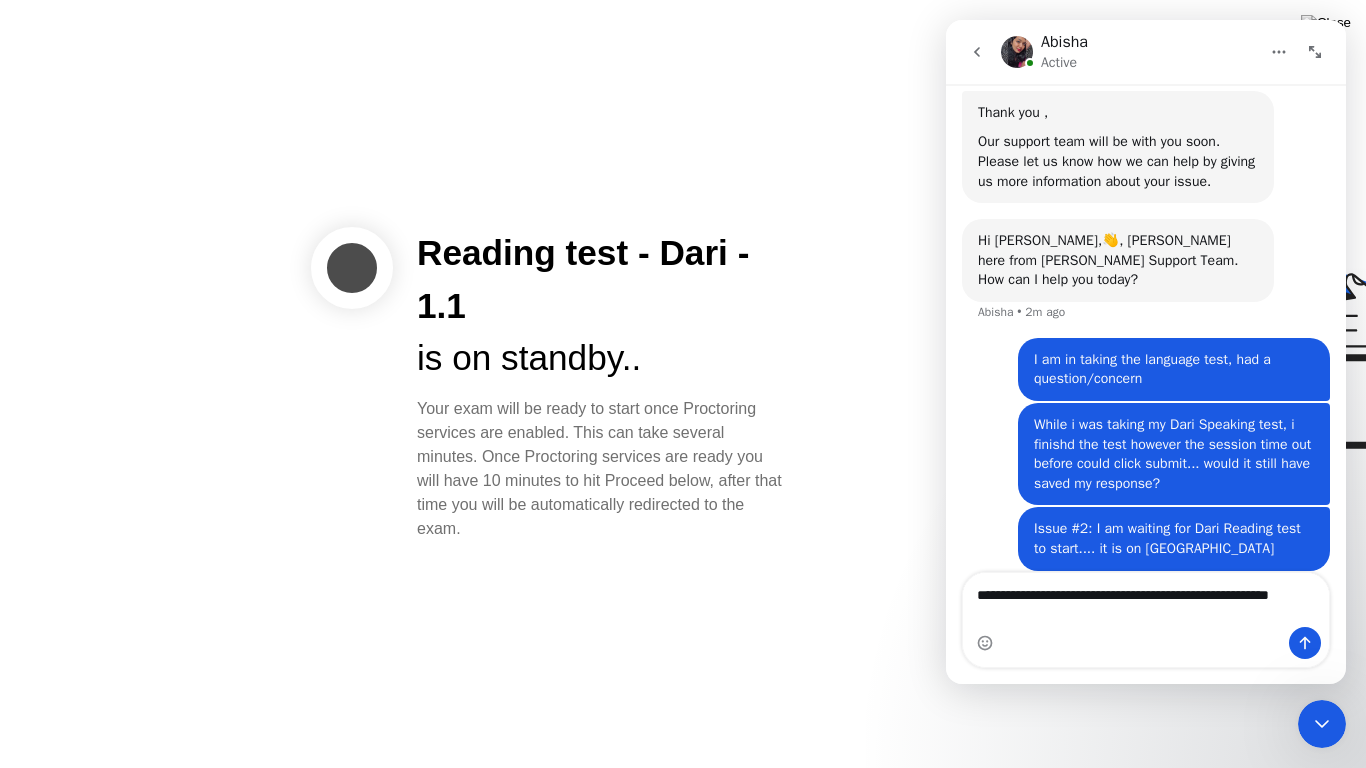 scroll, scrollTop: 1024, scrollLeft: 0, axis: vertical 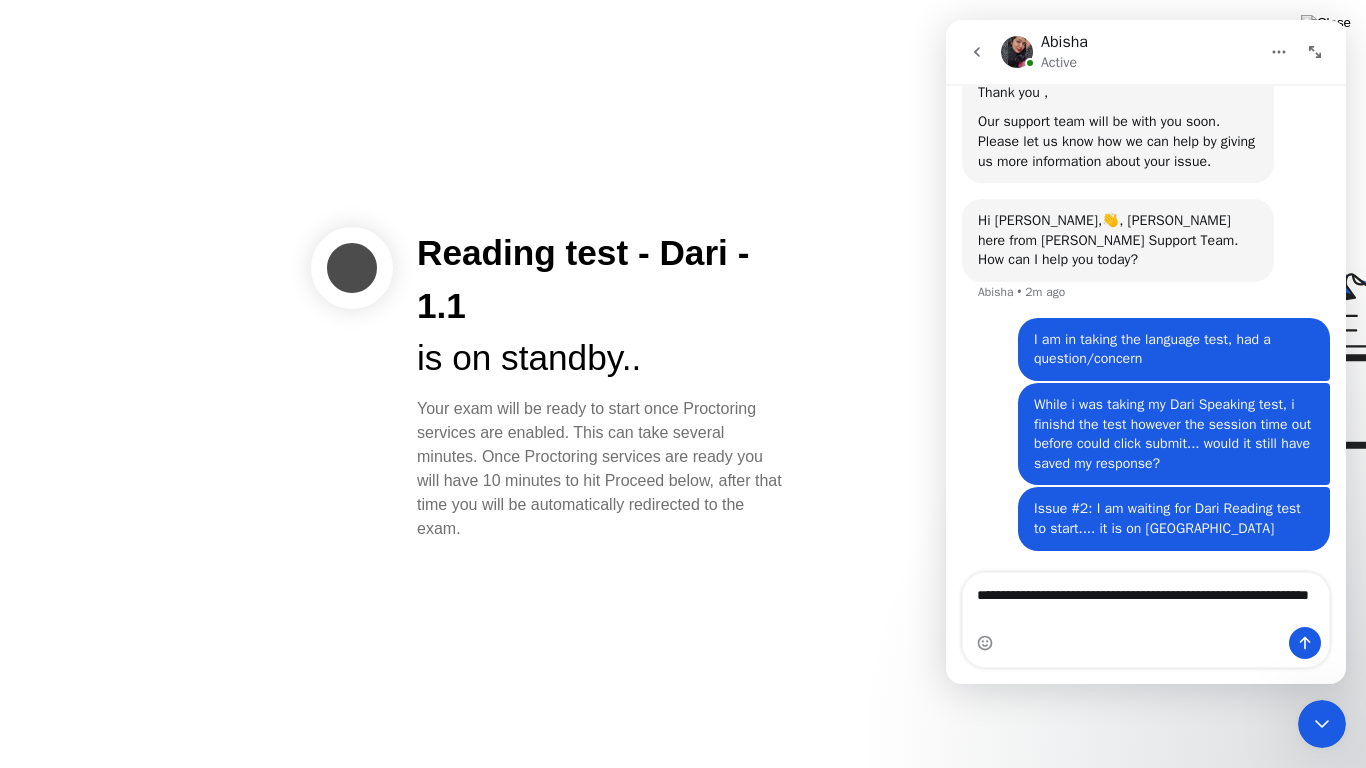 type on "**********" 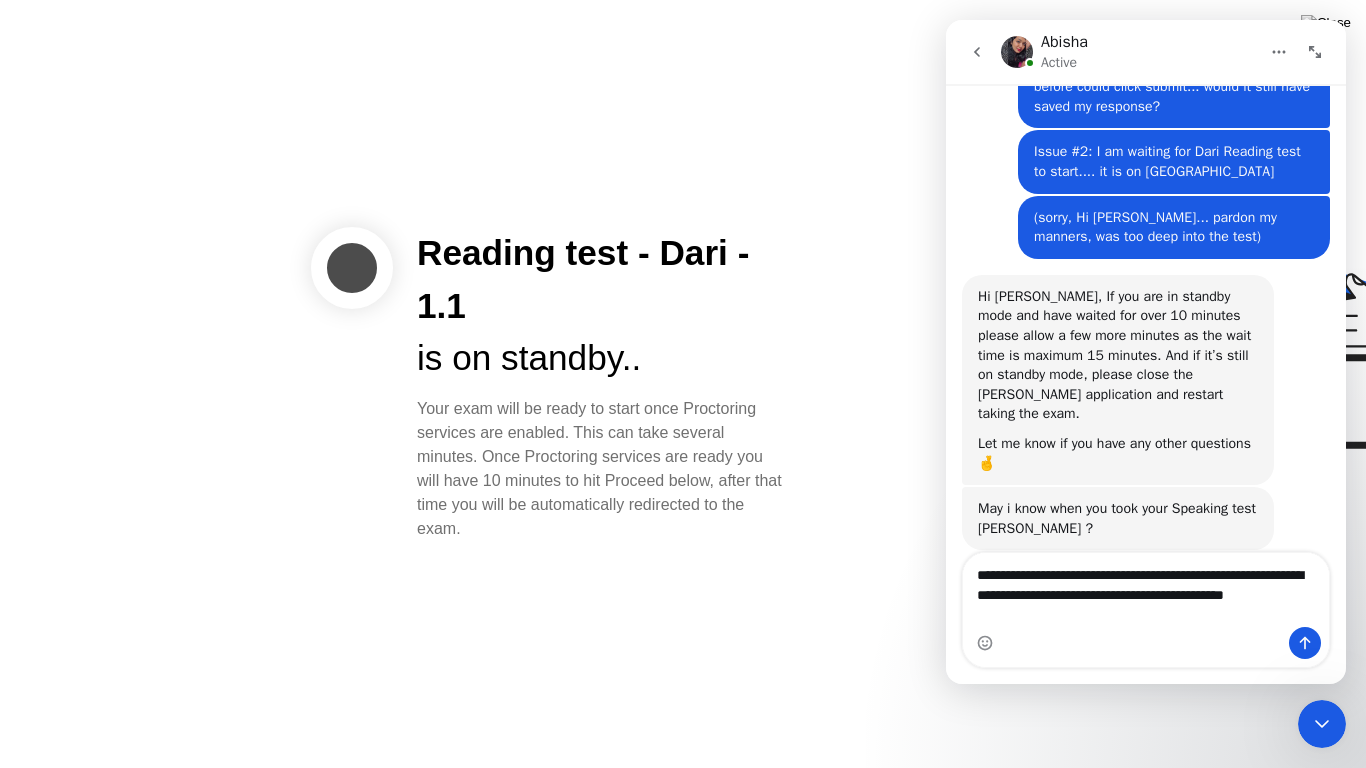 scroll, scrollTop: 1381, scrollLeft: 0, axis: vertical 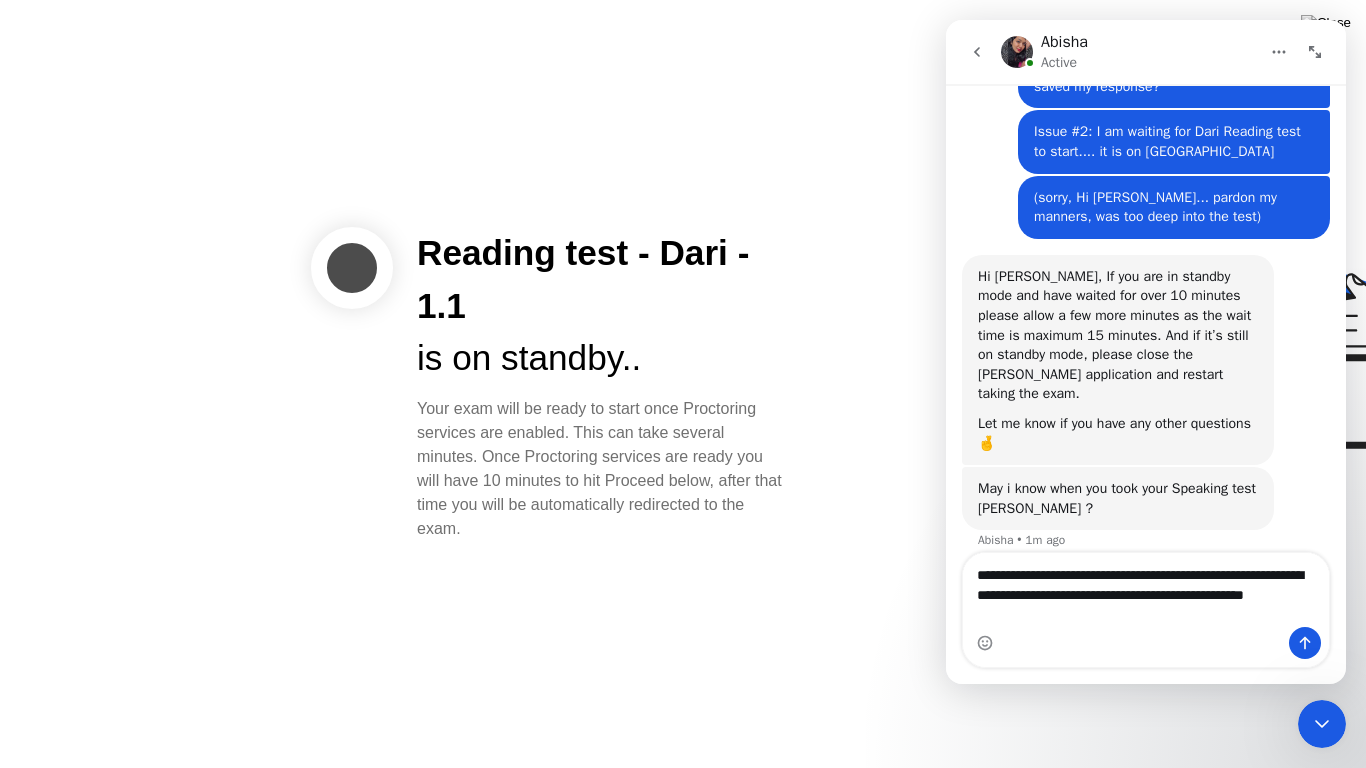 type on "**********" 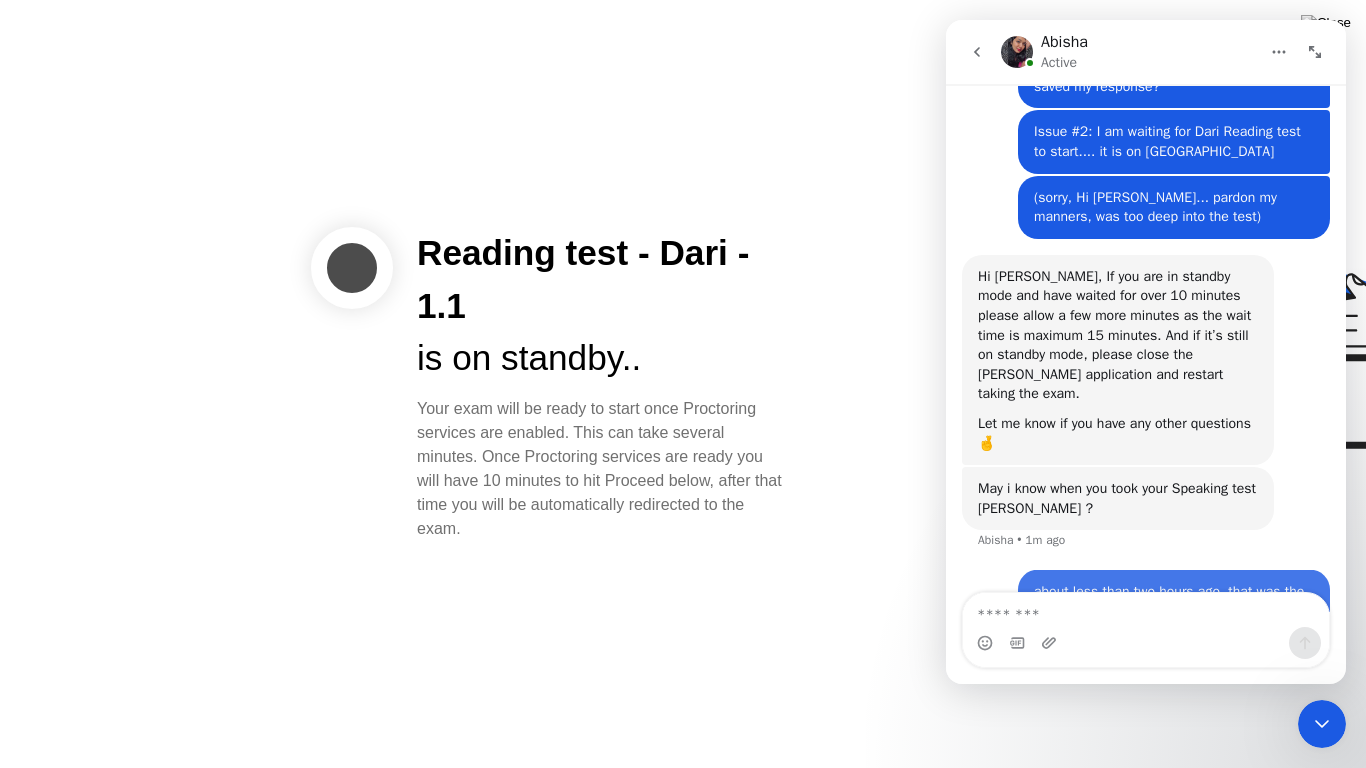scroll, scrollTop: 1440, scrollLeft: 0, axis: vertical 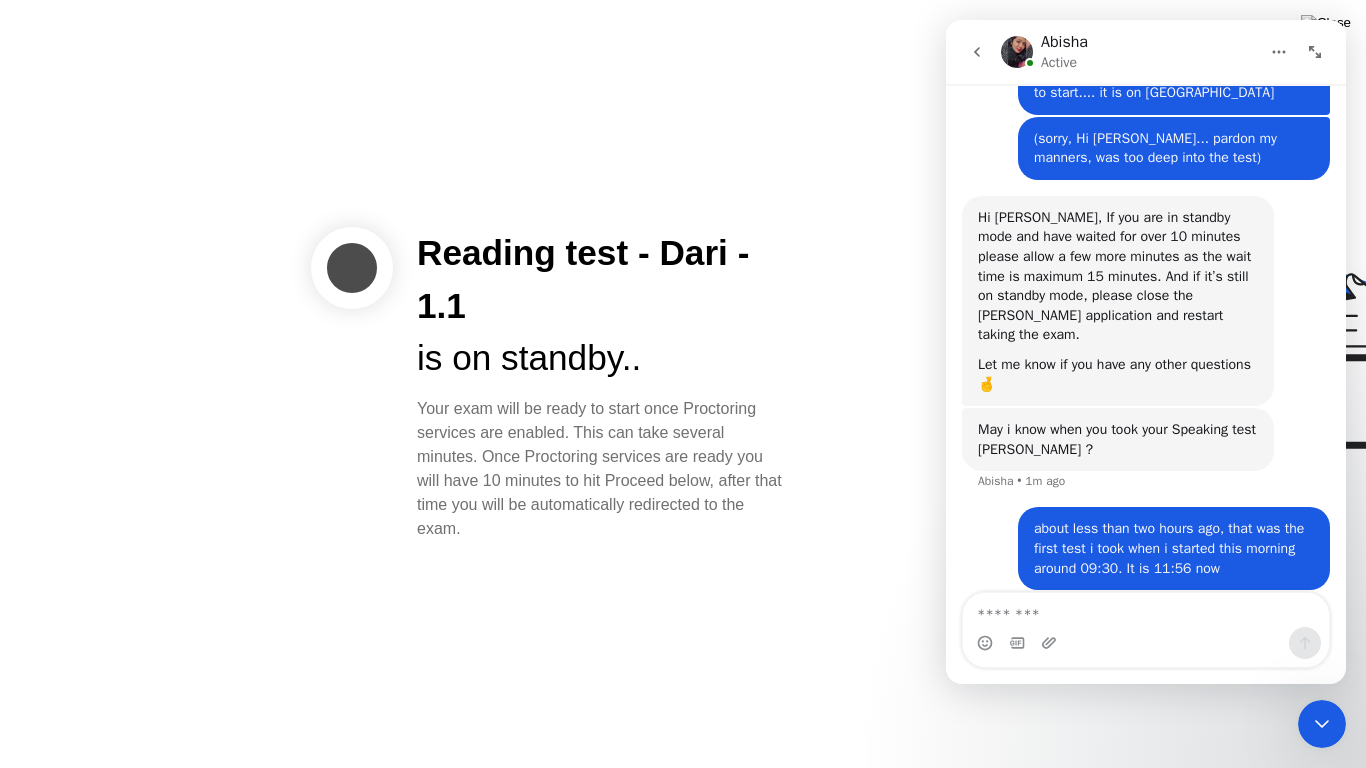 click at bounding box center (1017, 52) 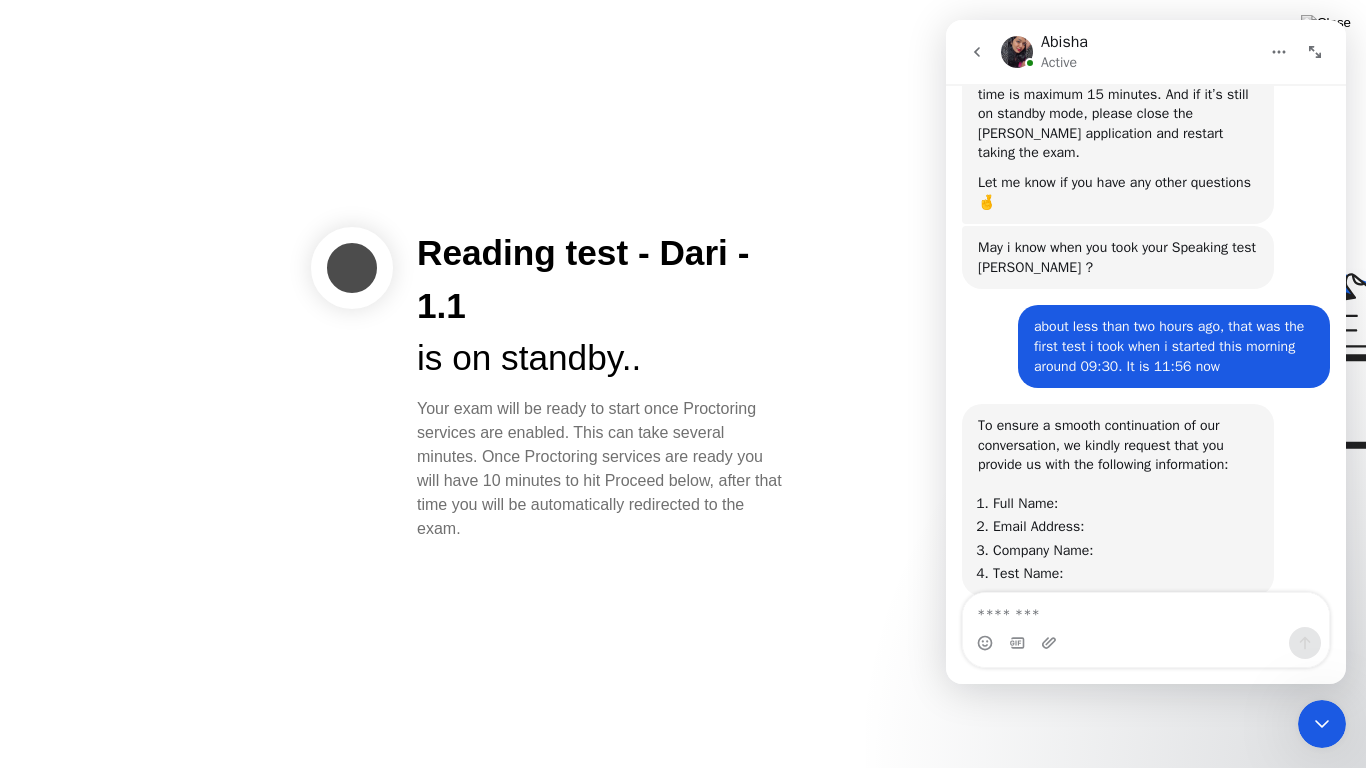 scroll, scrollTop: 1647, scrollLeft: 0, axis: vertical 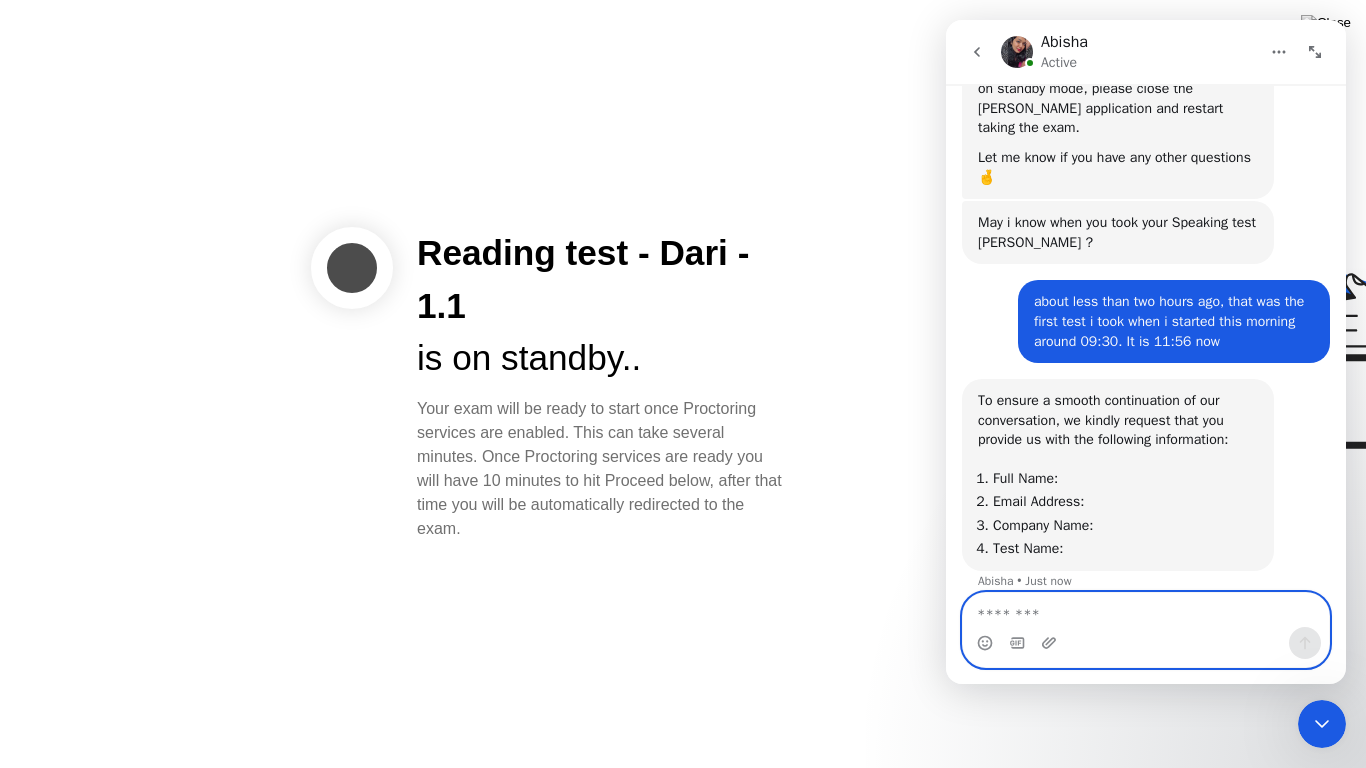 click at bounding box center [1146, 610] 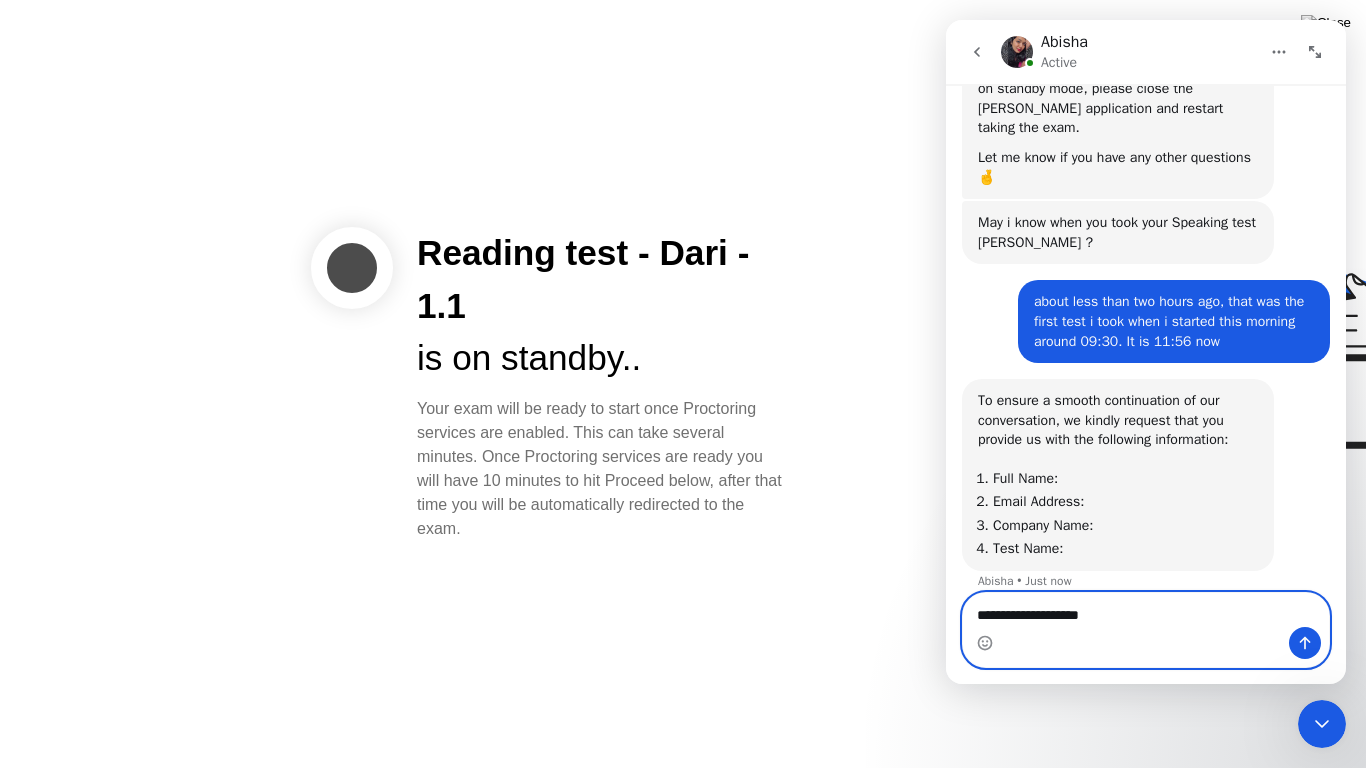 type on "**********" 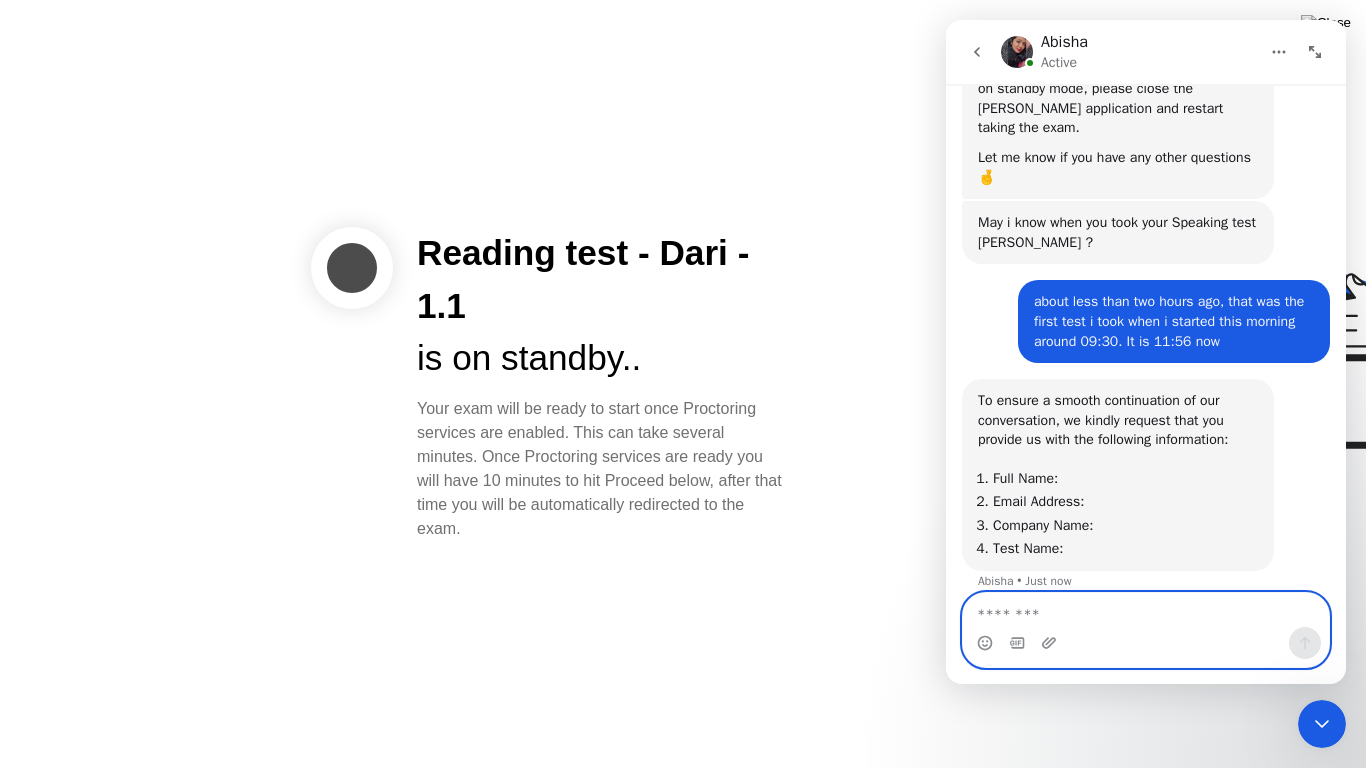 scroll, scrollTop: 1707, scrollLeft: 0, axis: vertical 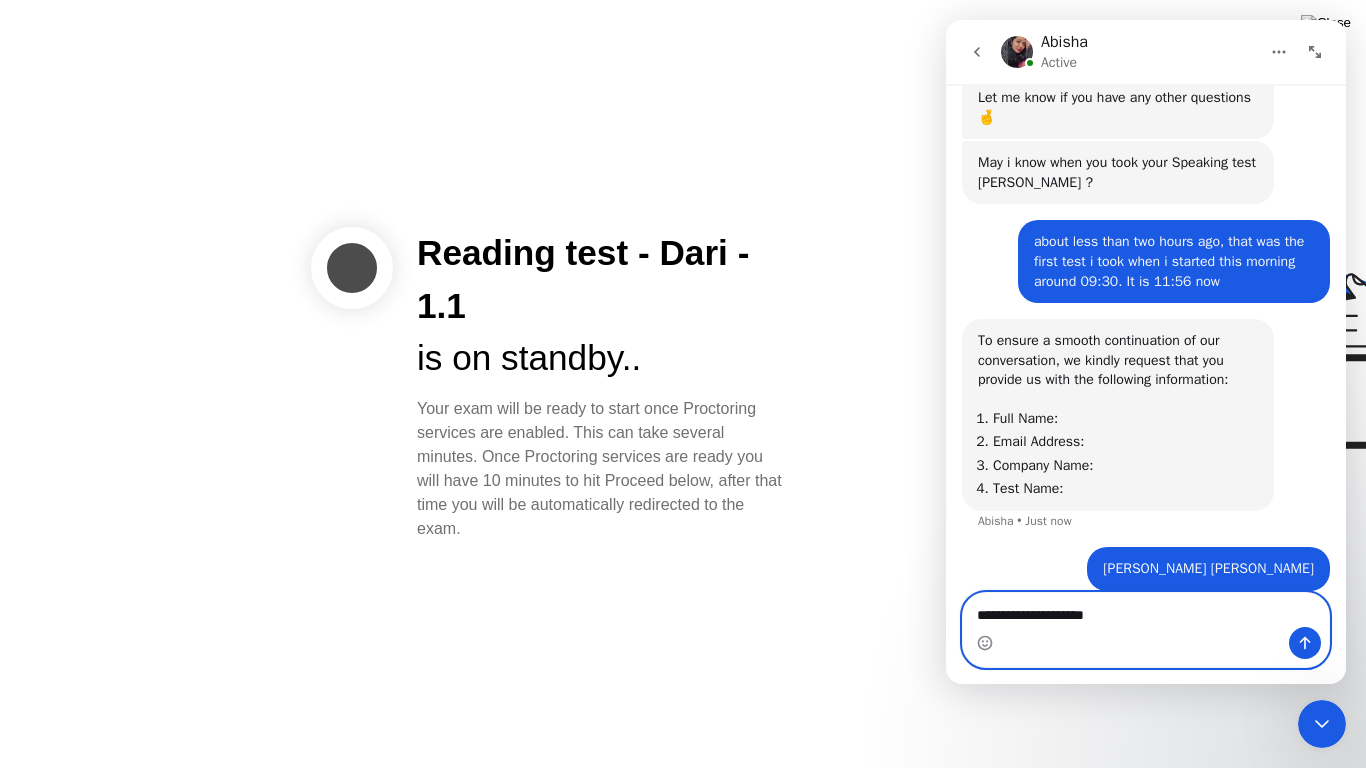 type on "**********" 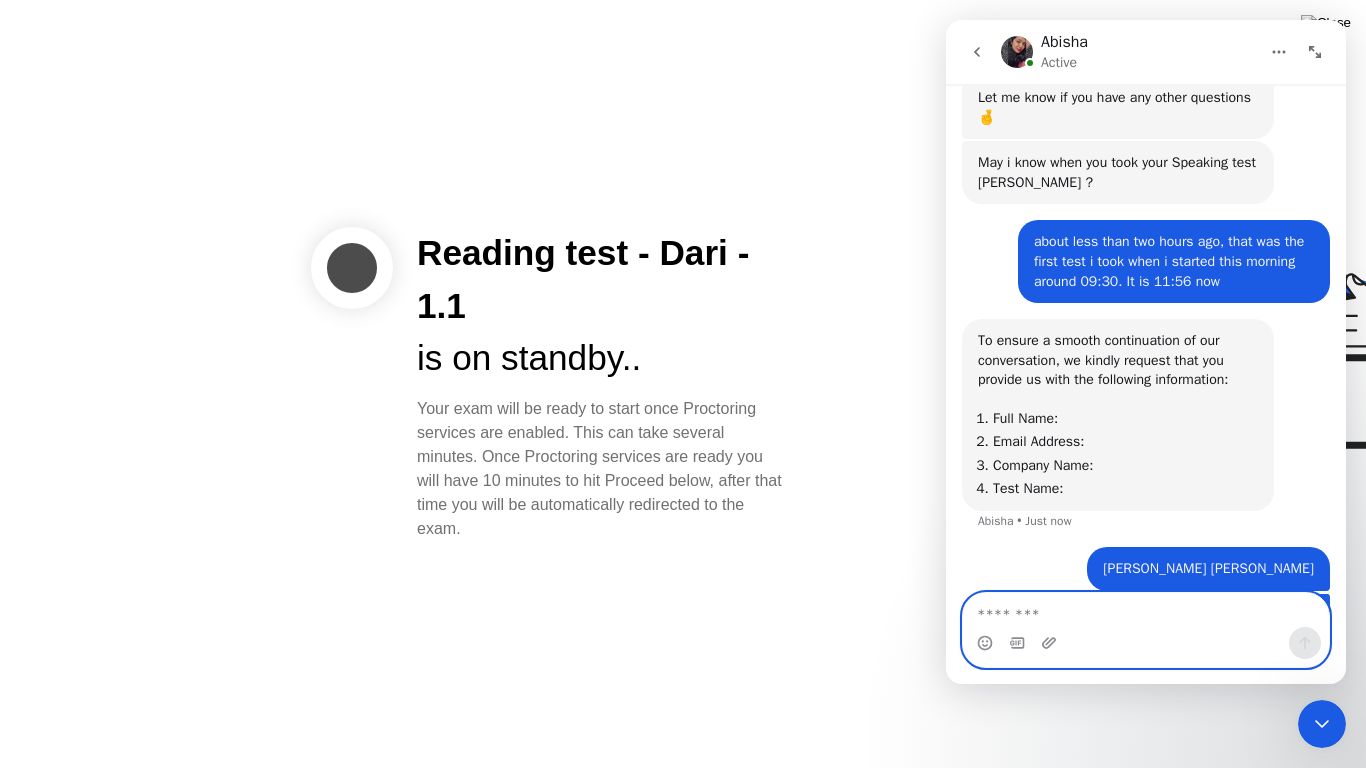 scroll, scrollTop: 1753, scrollLeft: 0, axis: vertical 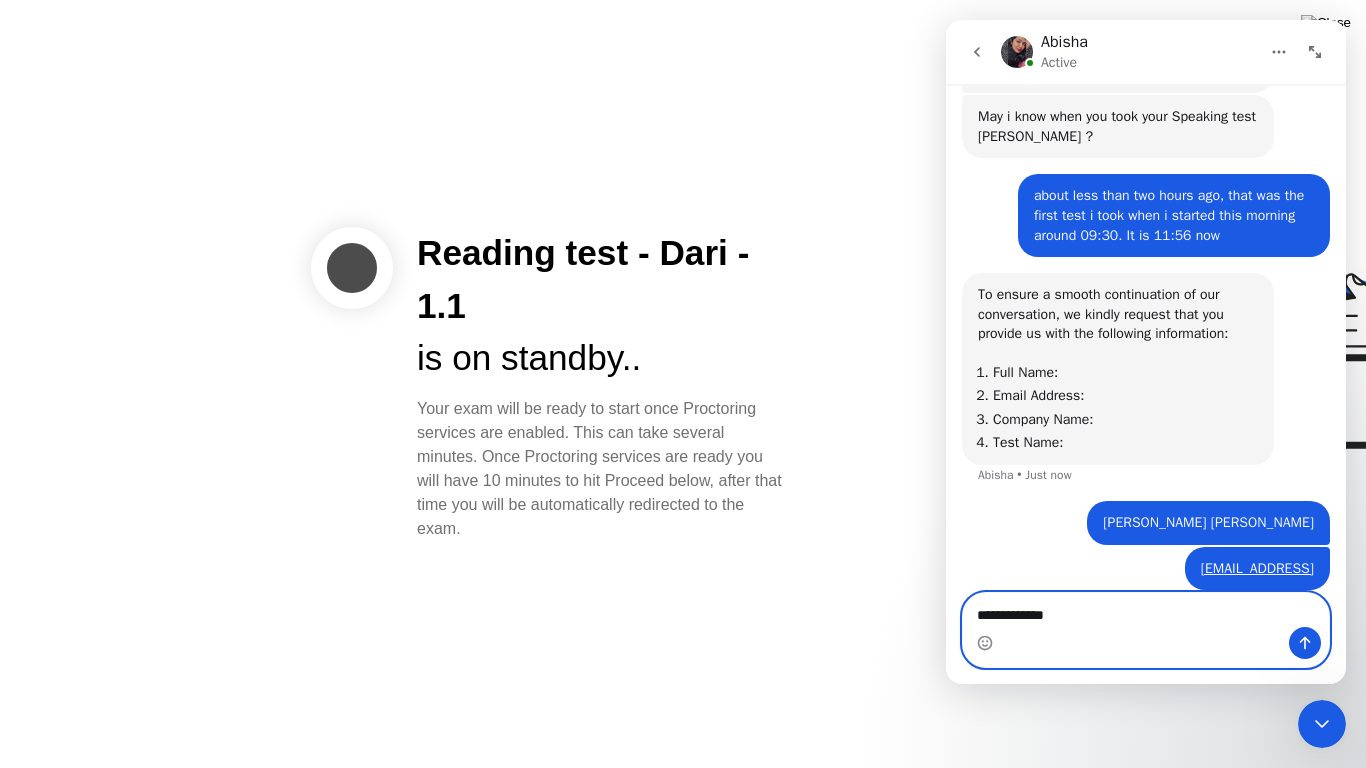 type on "**********" 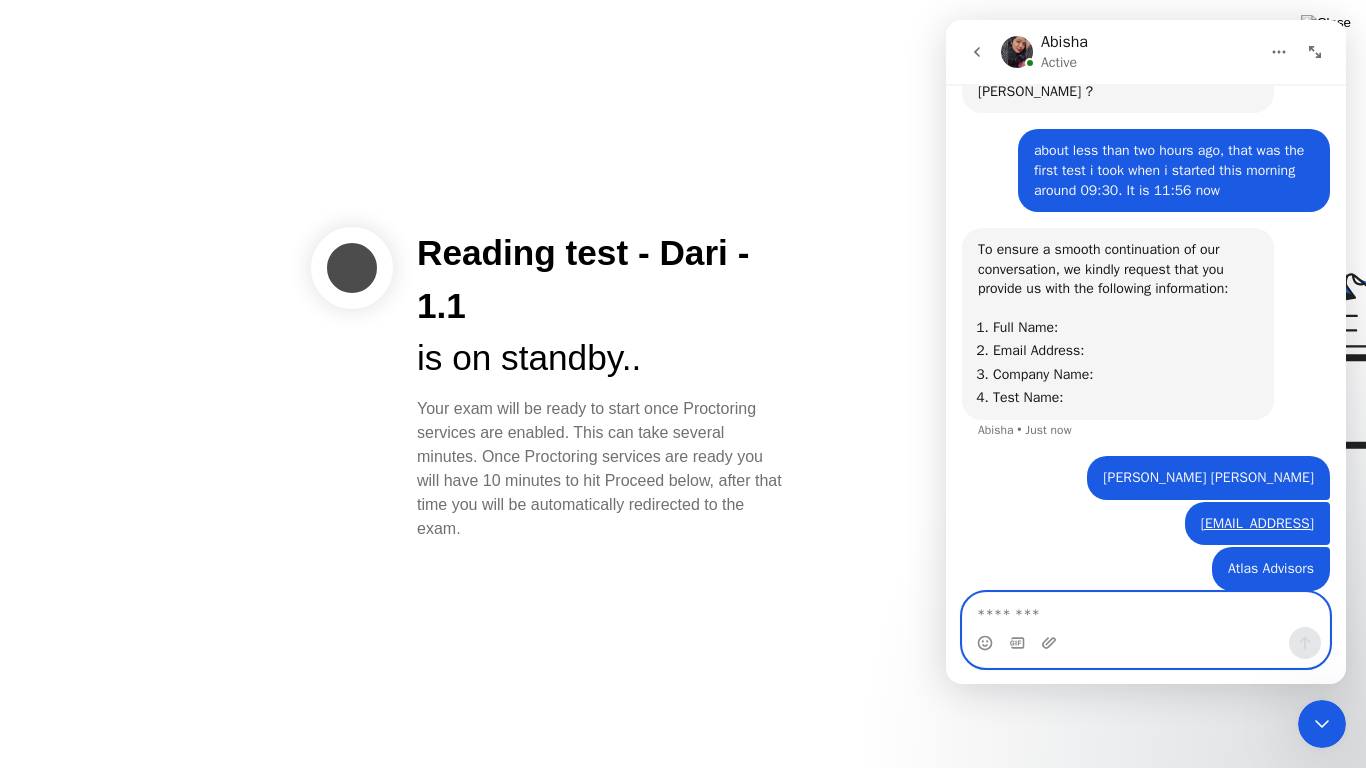 scroll, scrollTop: 1875, scrollLeft: 0, axis: vertical 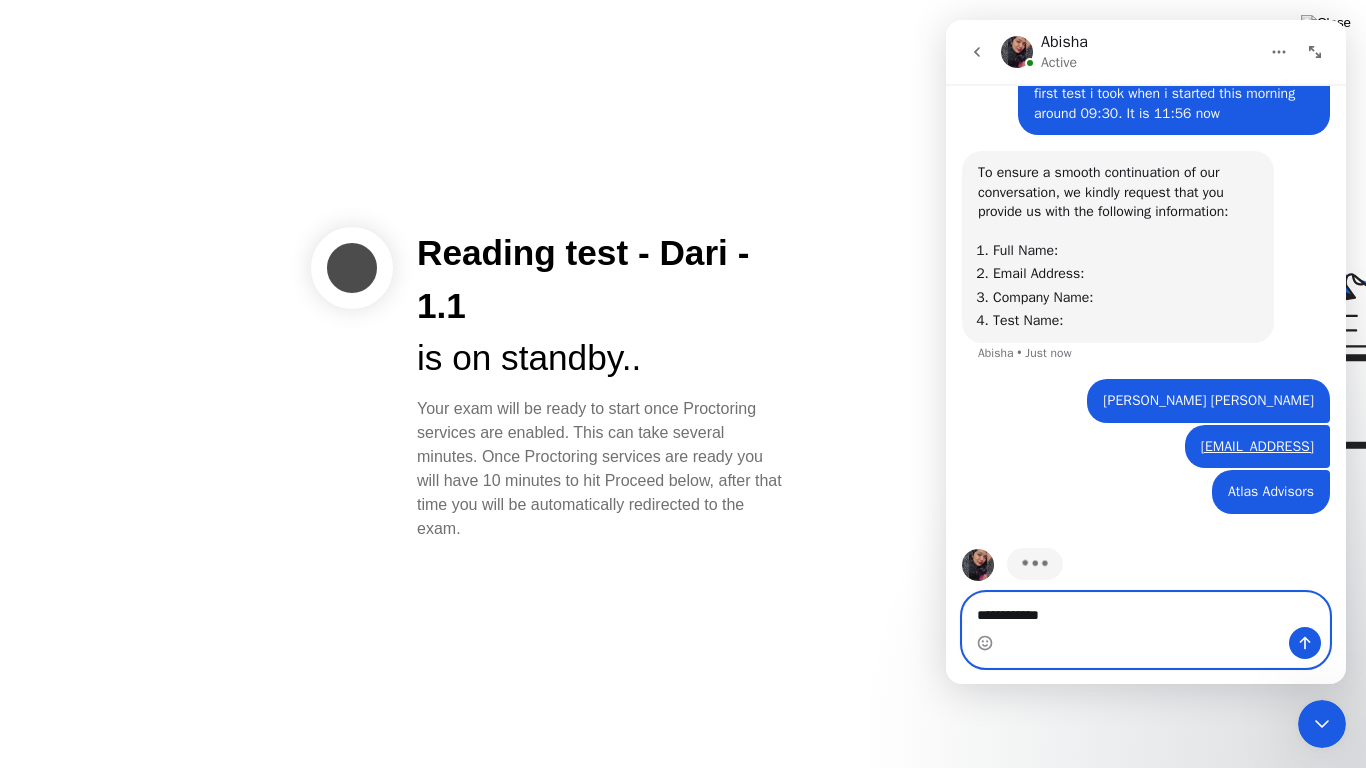 type on "**********" 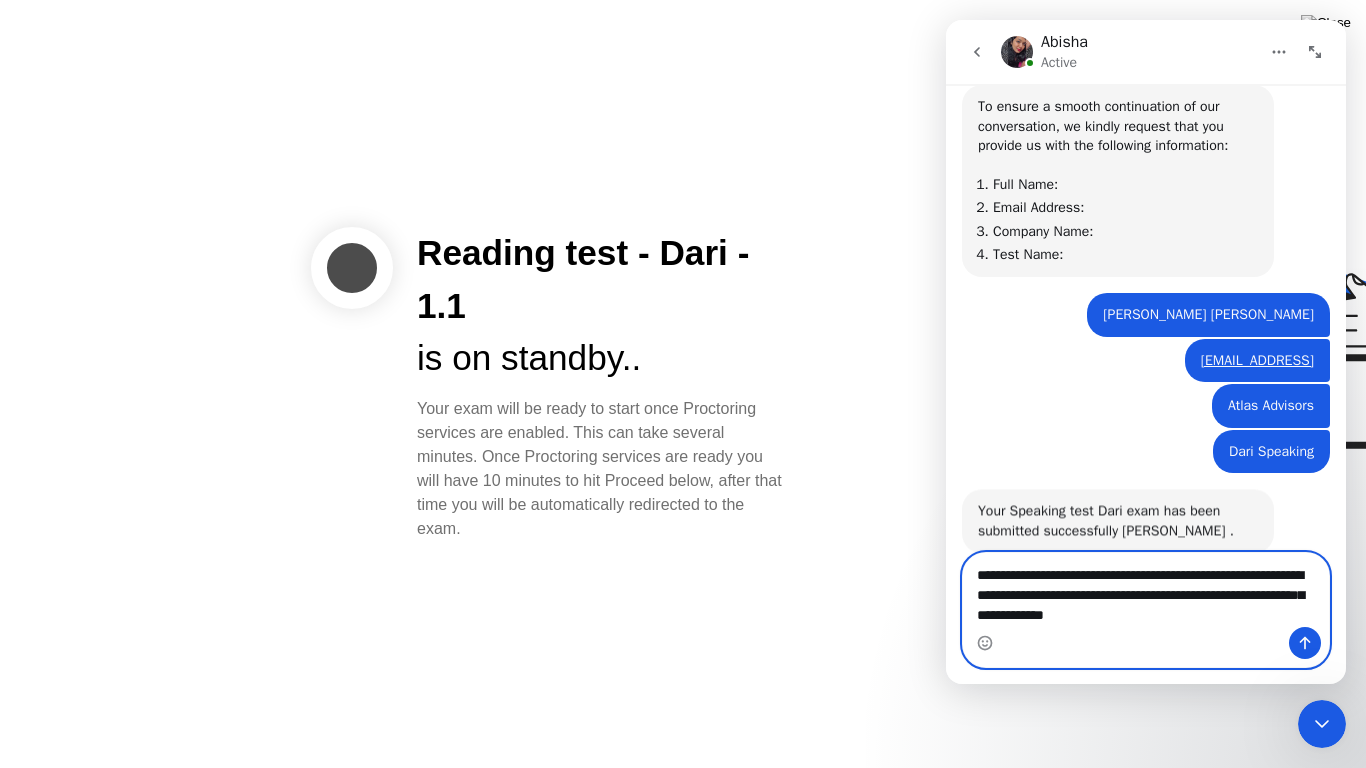 scroll, scrollTop: 1963, scrollLeft: 0, axis: vertical 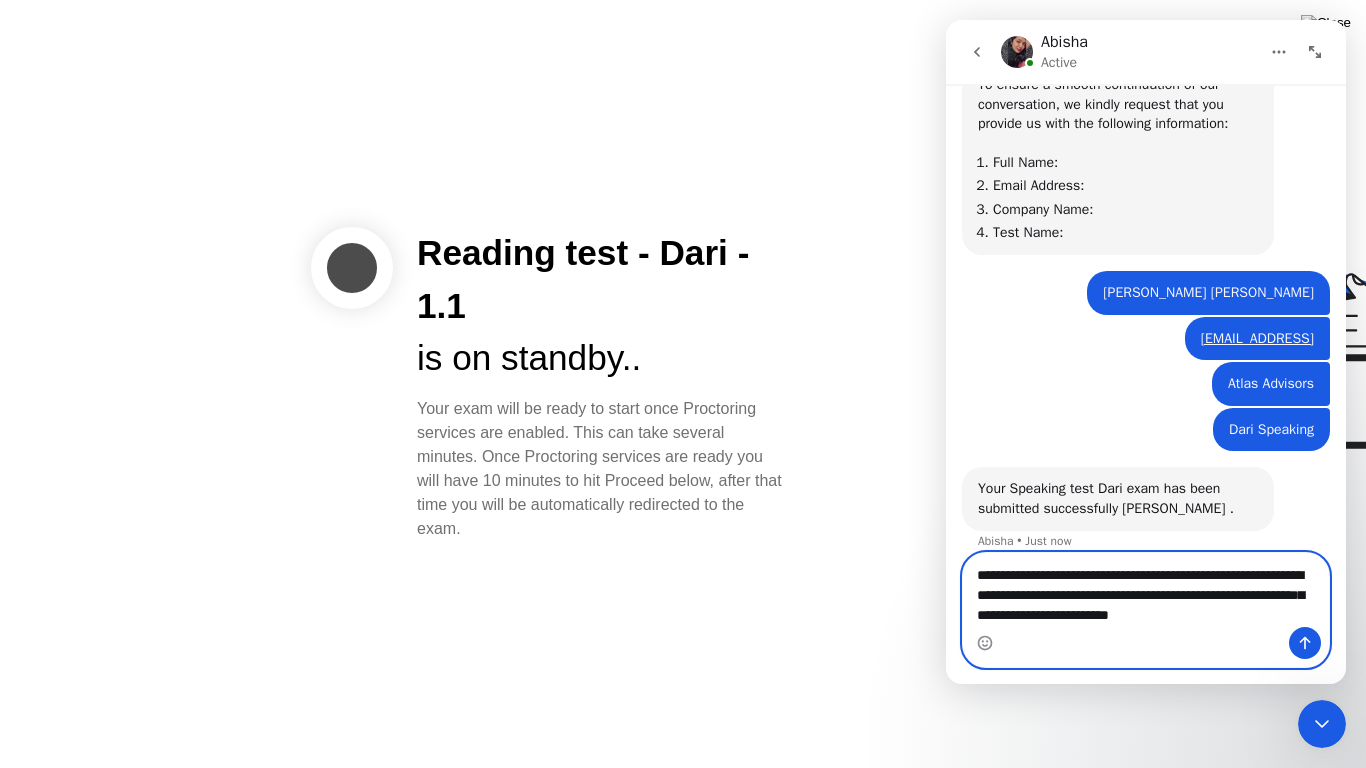 type on "**********" 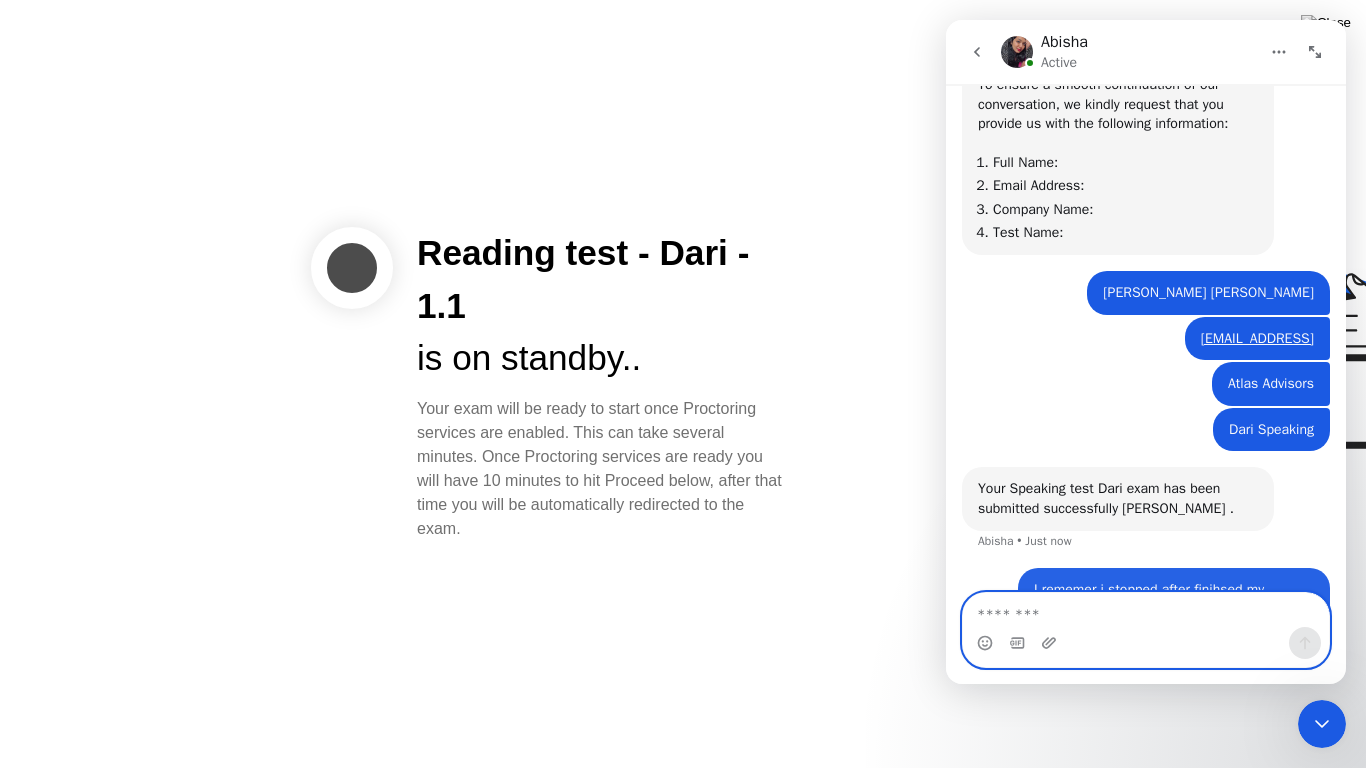 scroll, scrollTop: 2041, scrollLeft: 0, axis: vertical 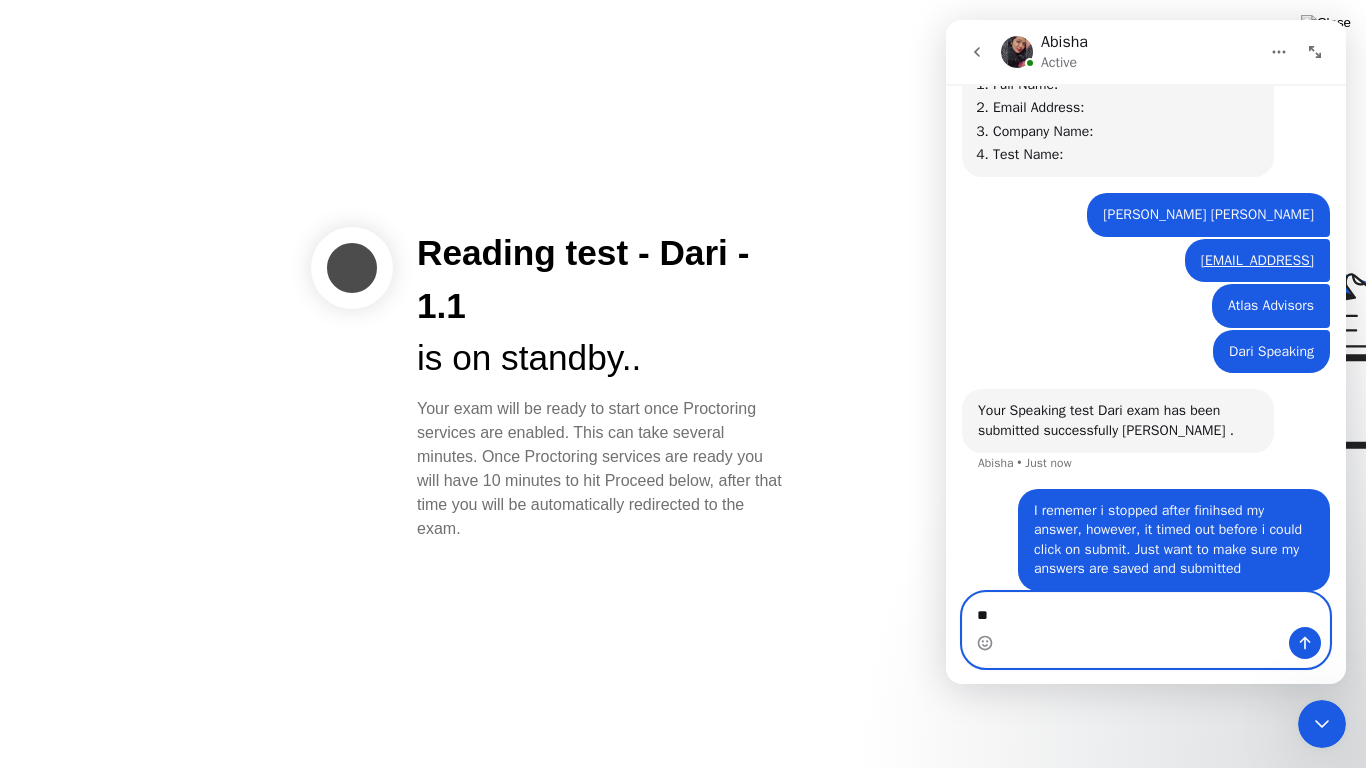 type on "*" 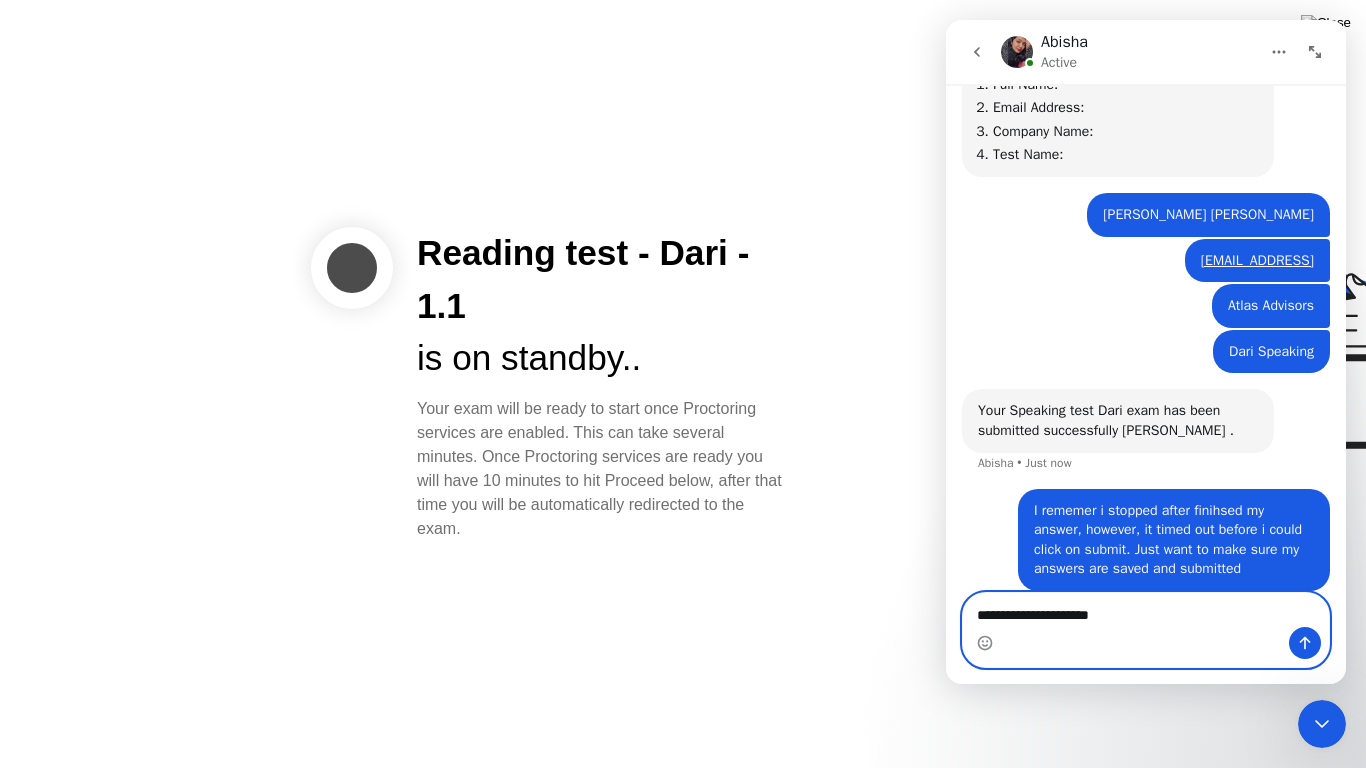 type on "**********" 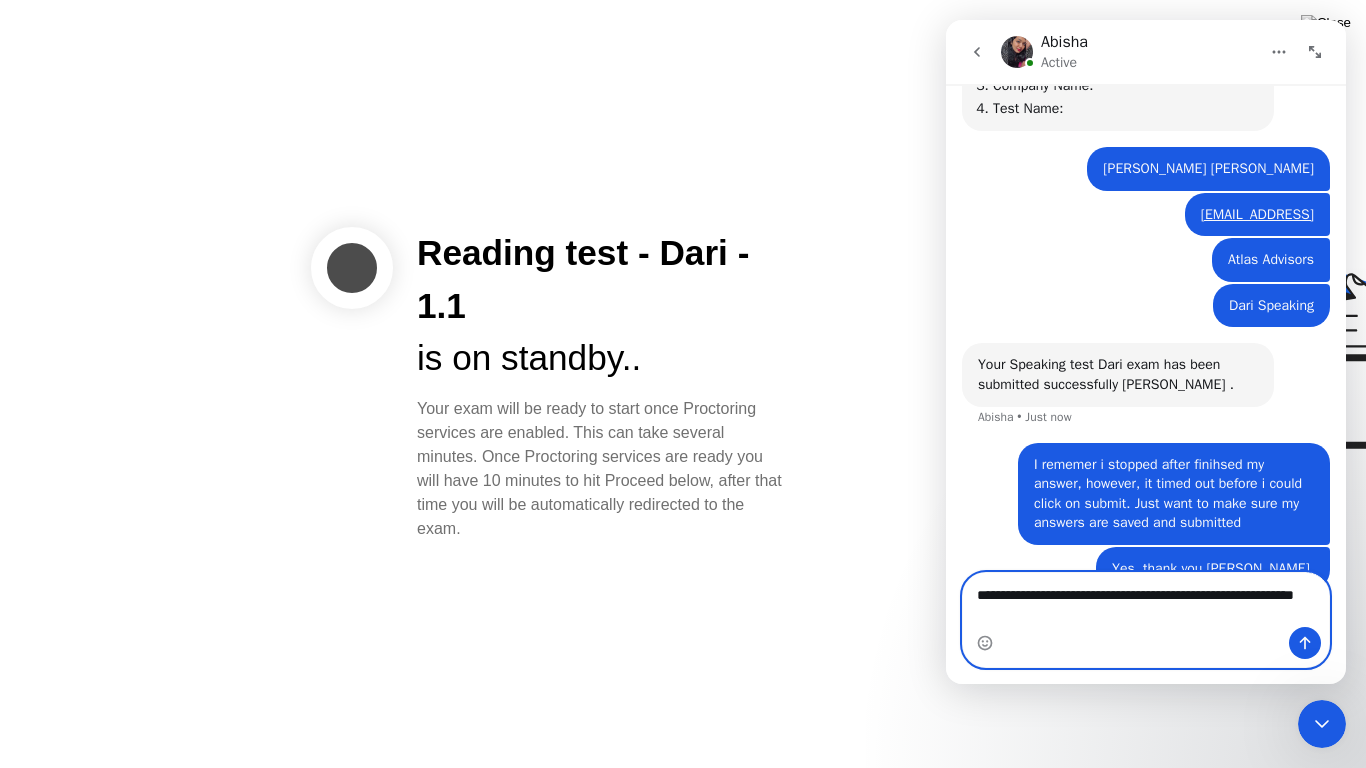 scroll, scrollTop: 2107, scrollLeft: 0, axis: vertical 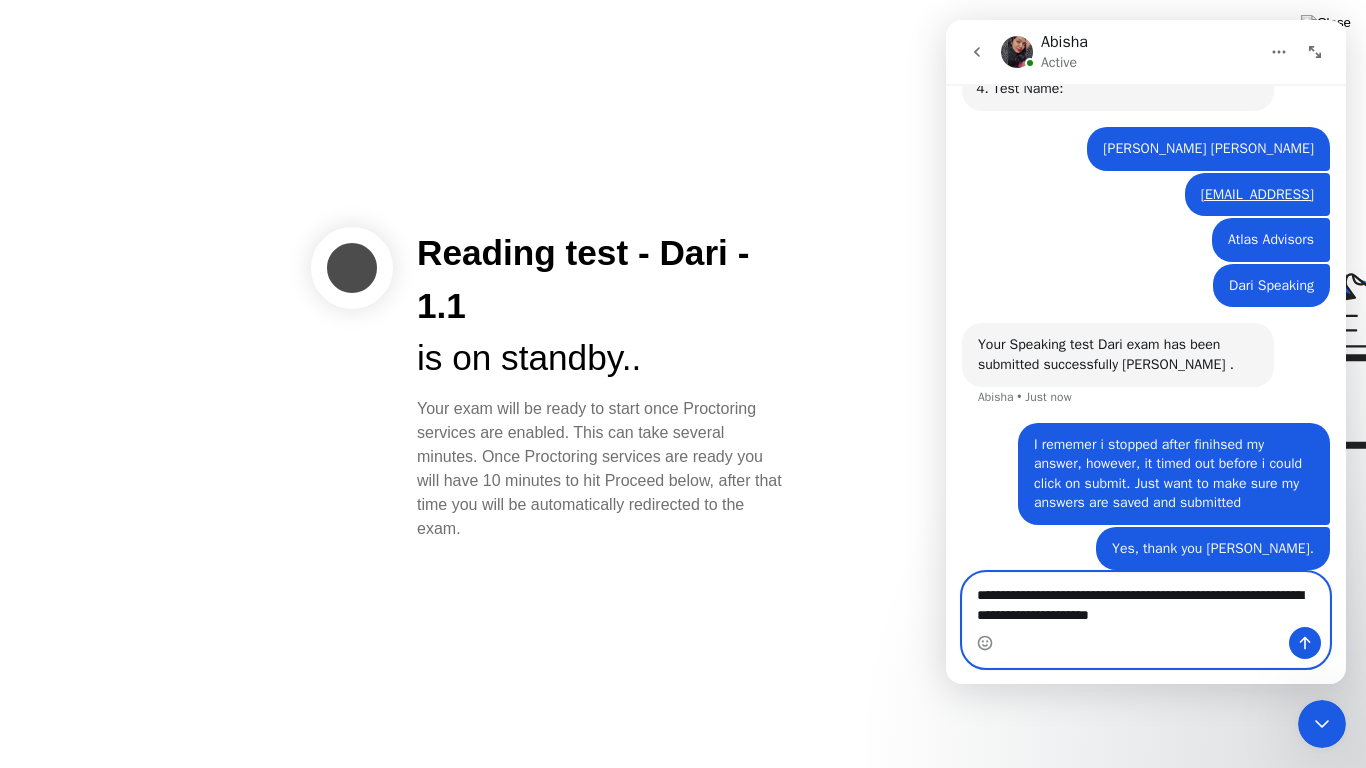 type on "**********" 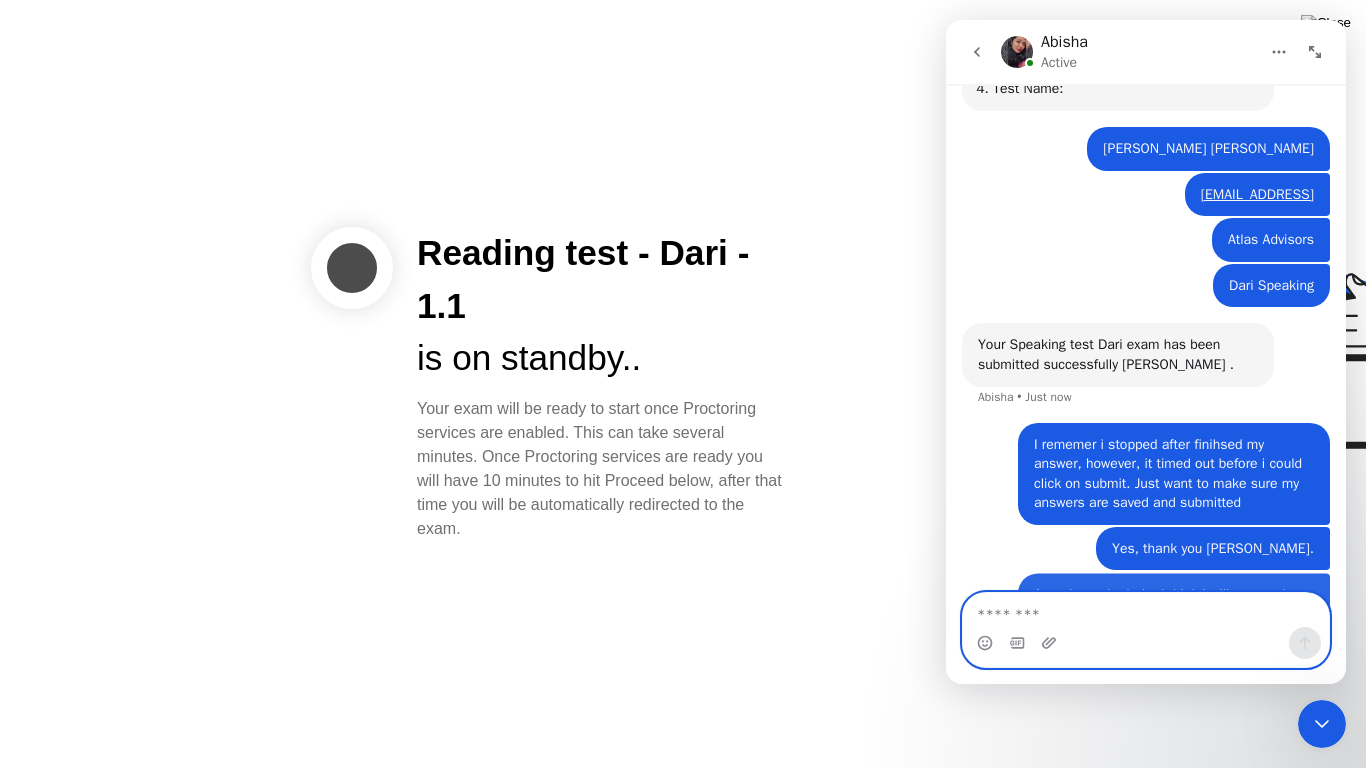 scroll, scrollTop: 2152, scrollLeft: 0, axis: vertical 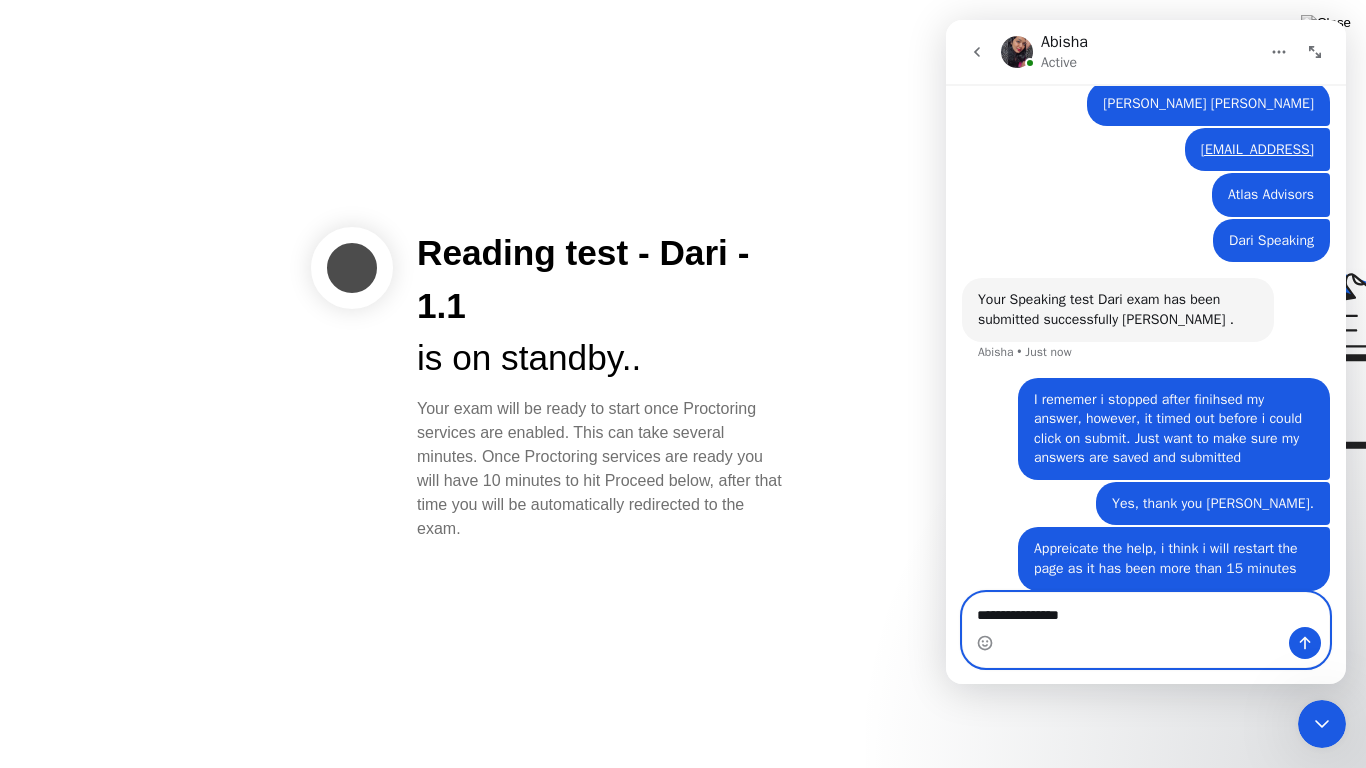 type on "**********" 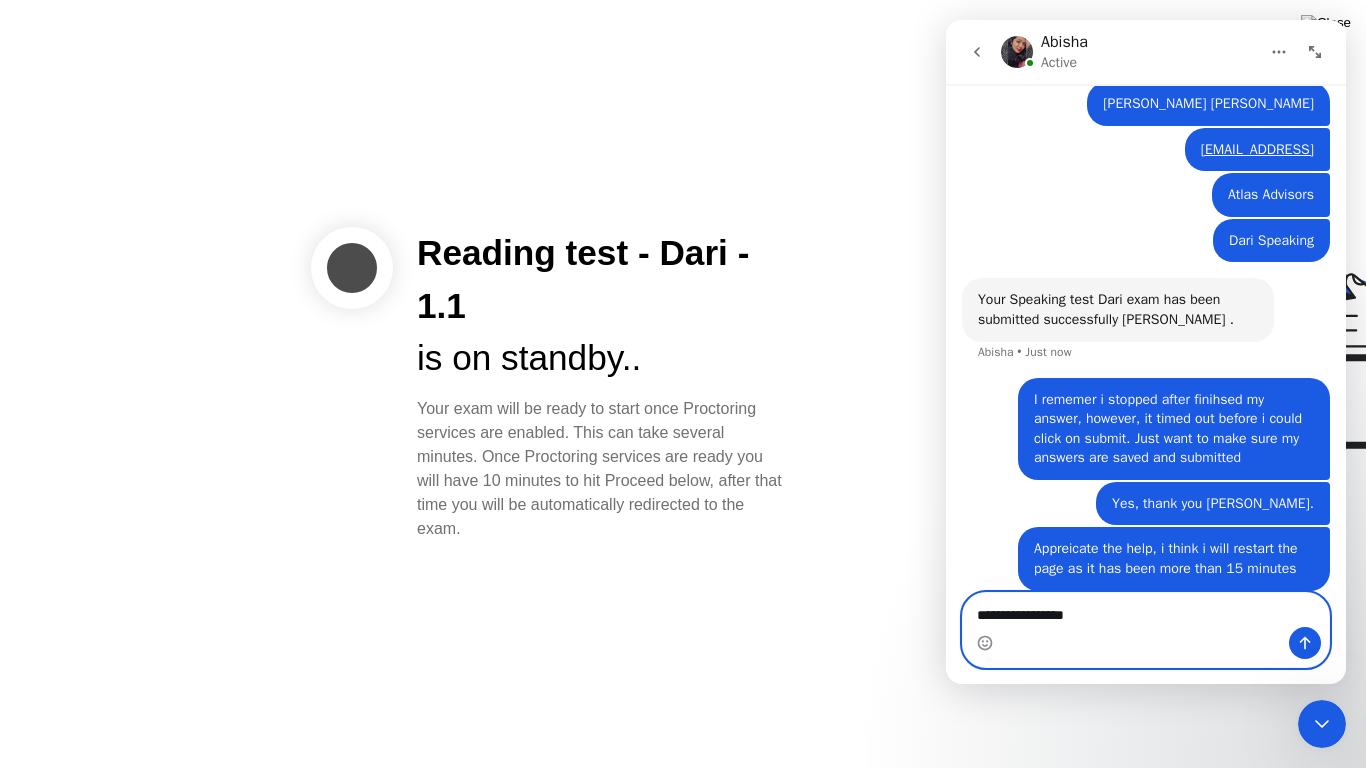 type 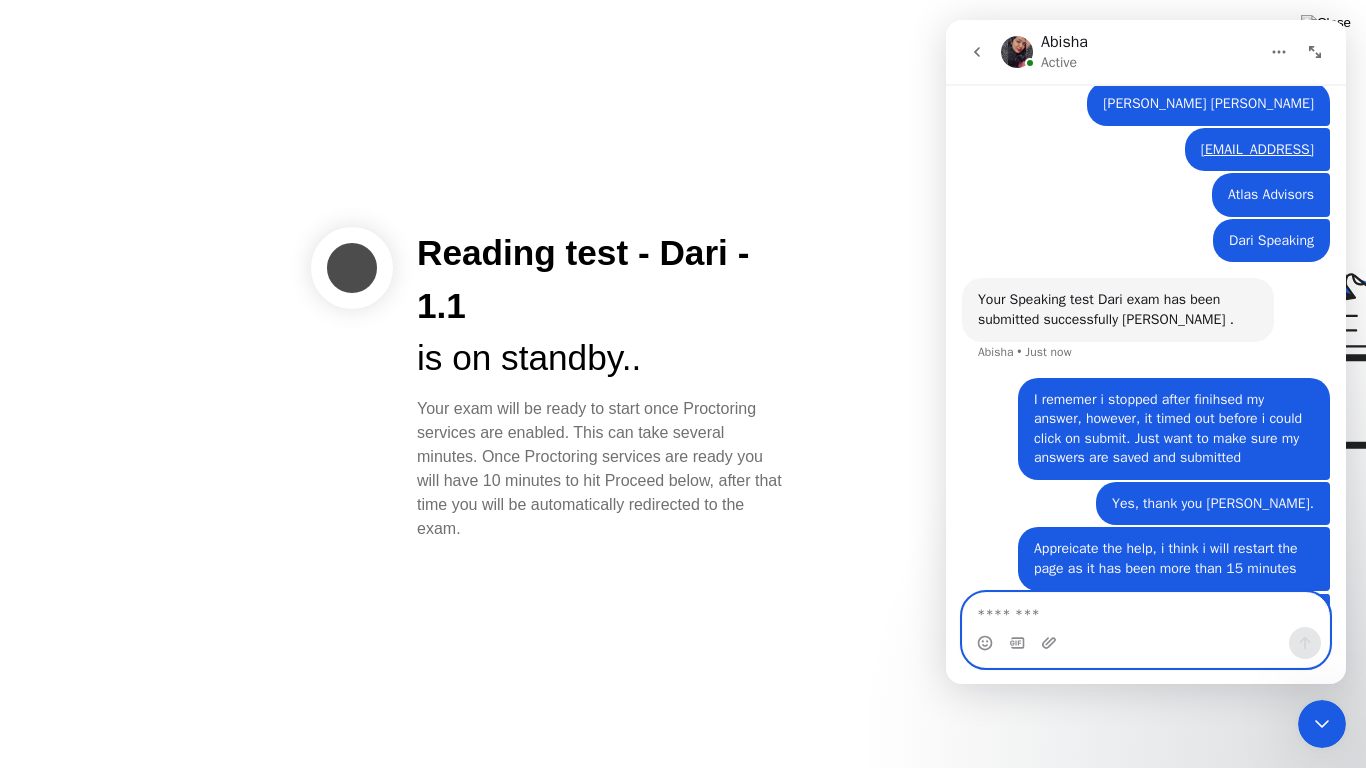 scroll, scrollTop: 2198, scrollLeft: 0, axis: vertical 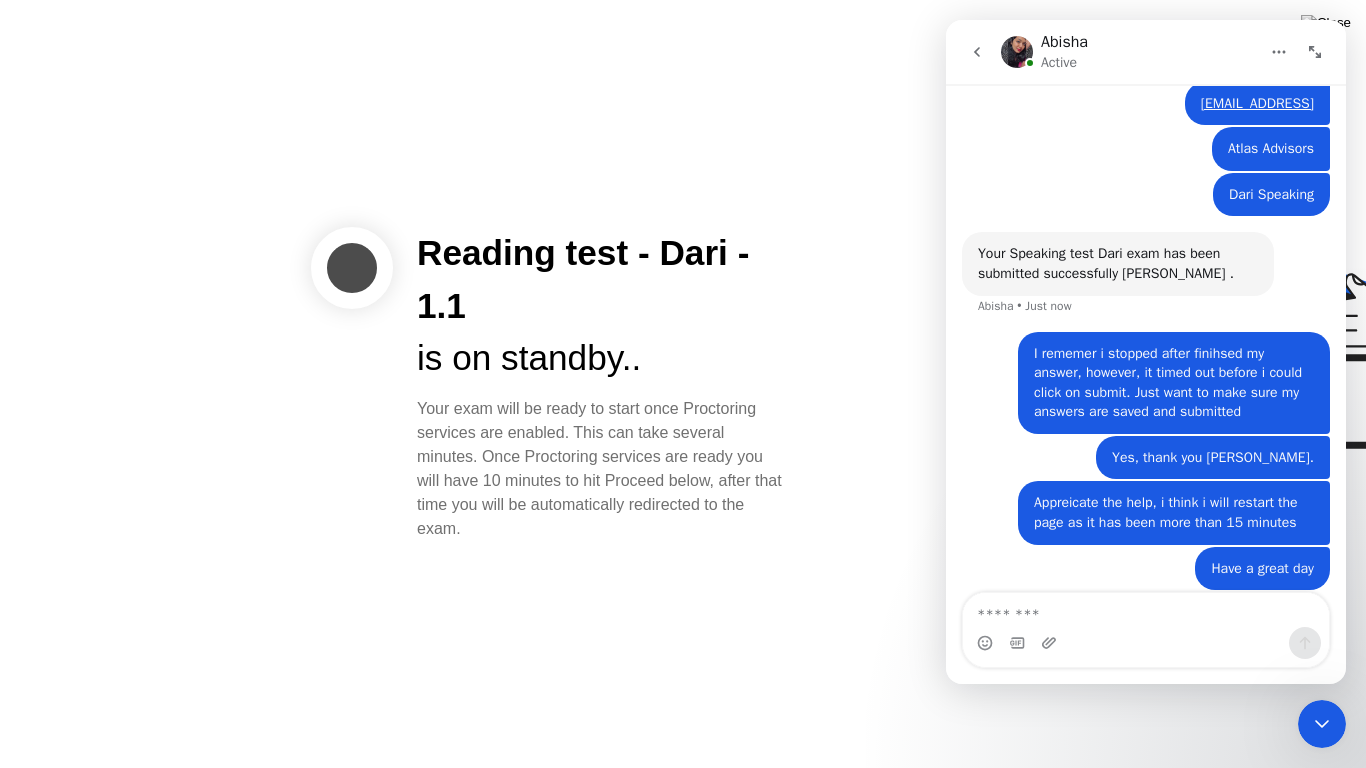 click 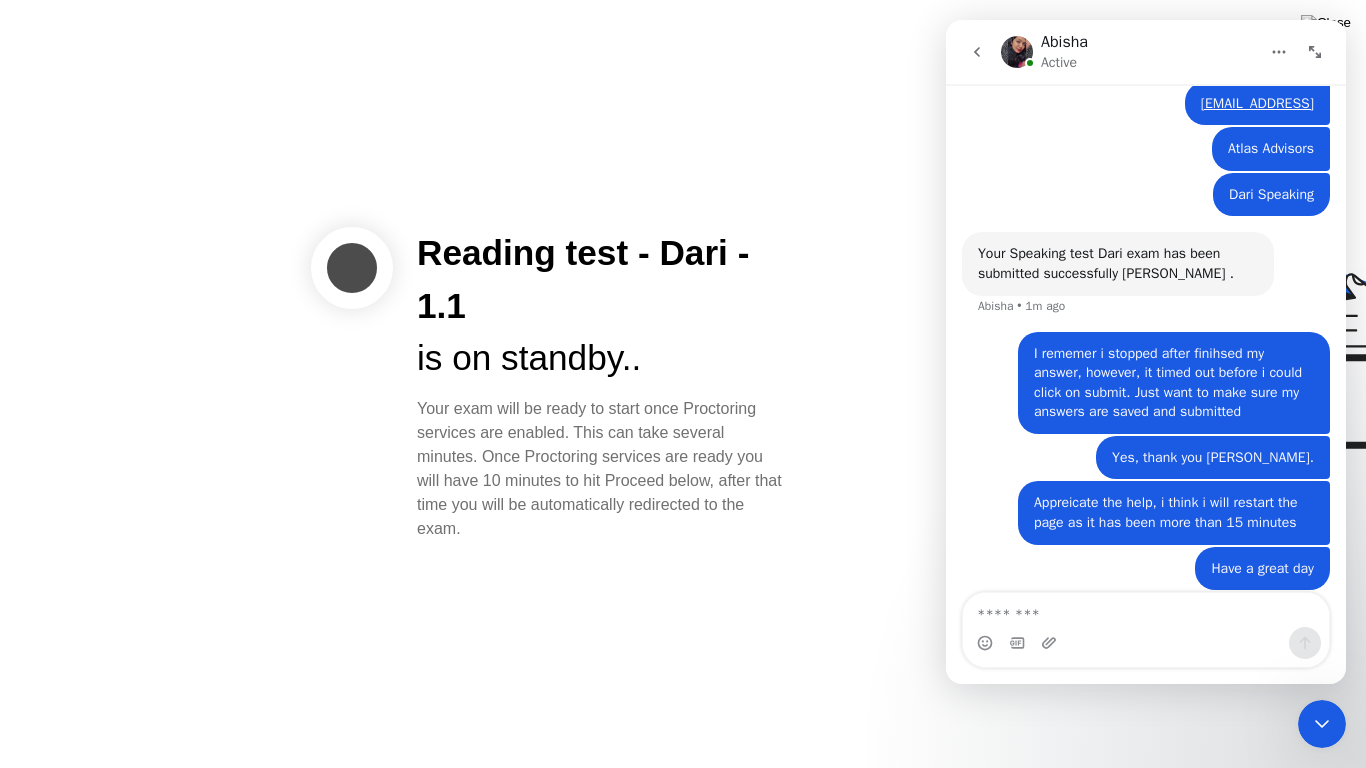 click 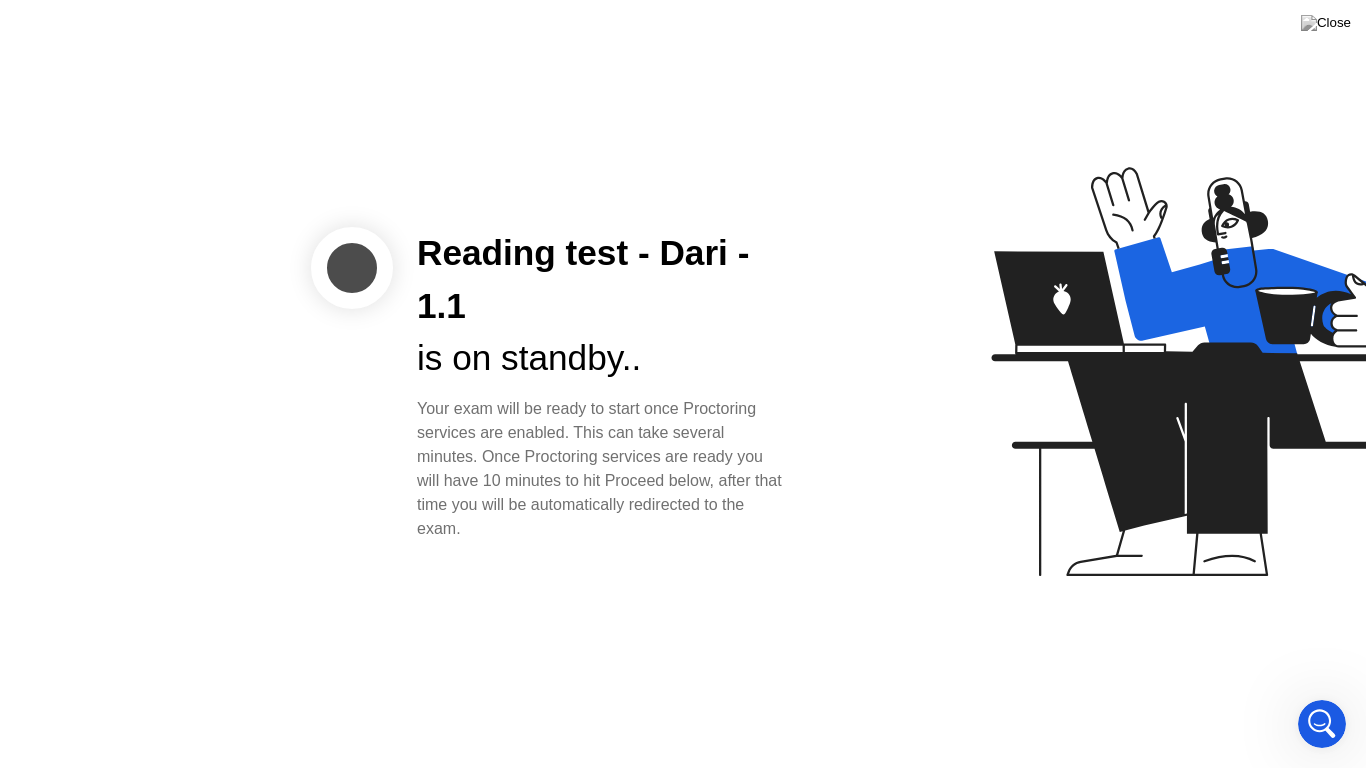 scroll, scrollTop: 0, scrollLeft: 0, axis: both 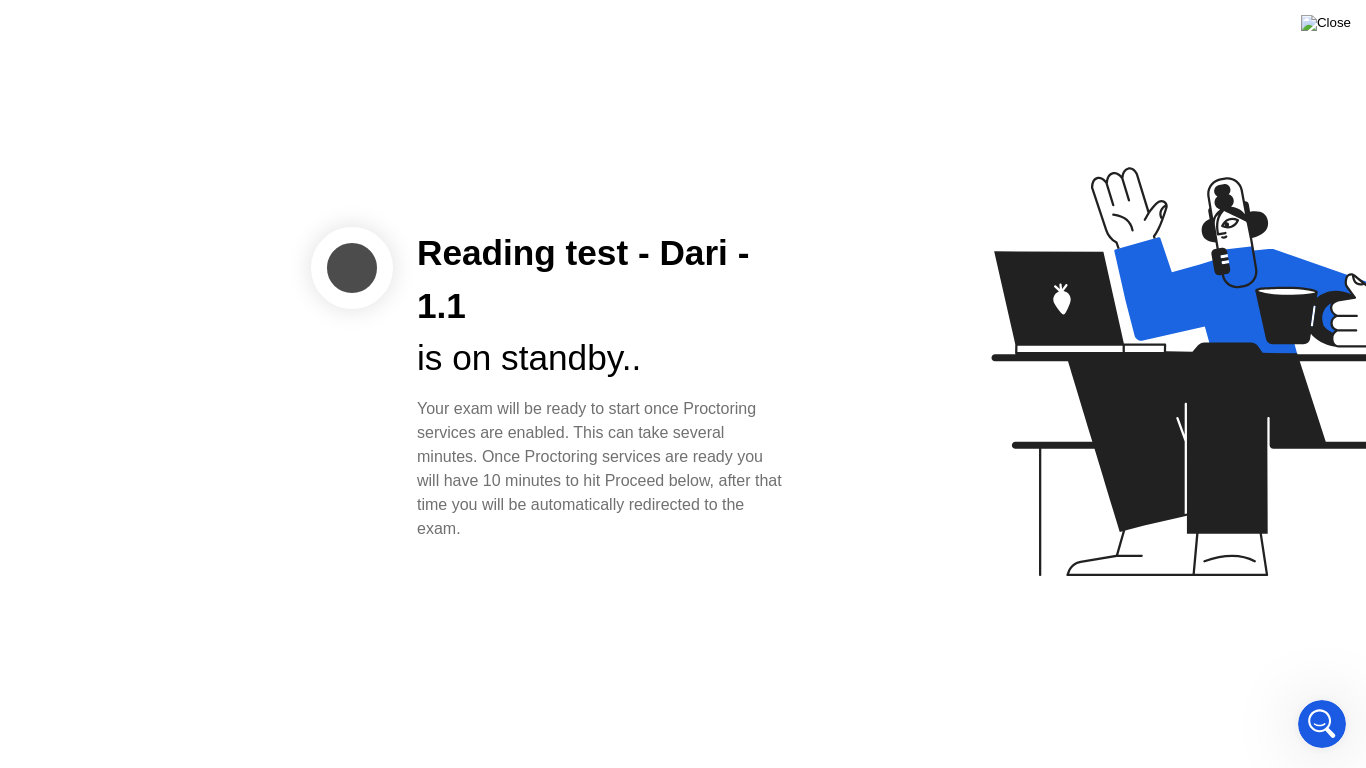 click at bounding box center [1326, 23] 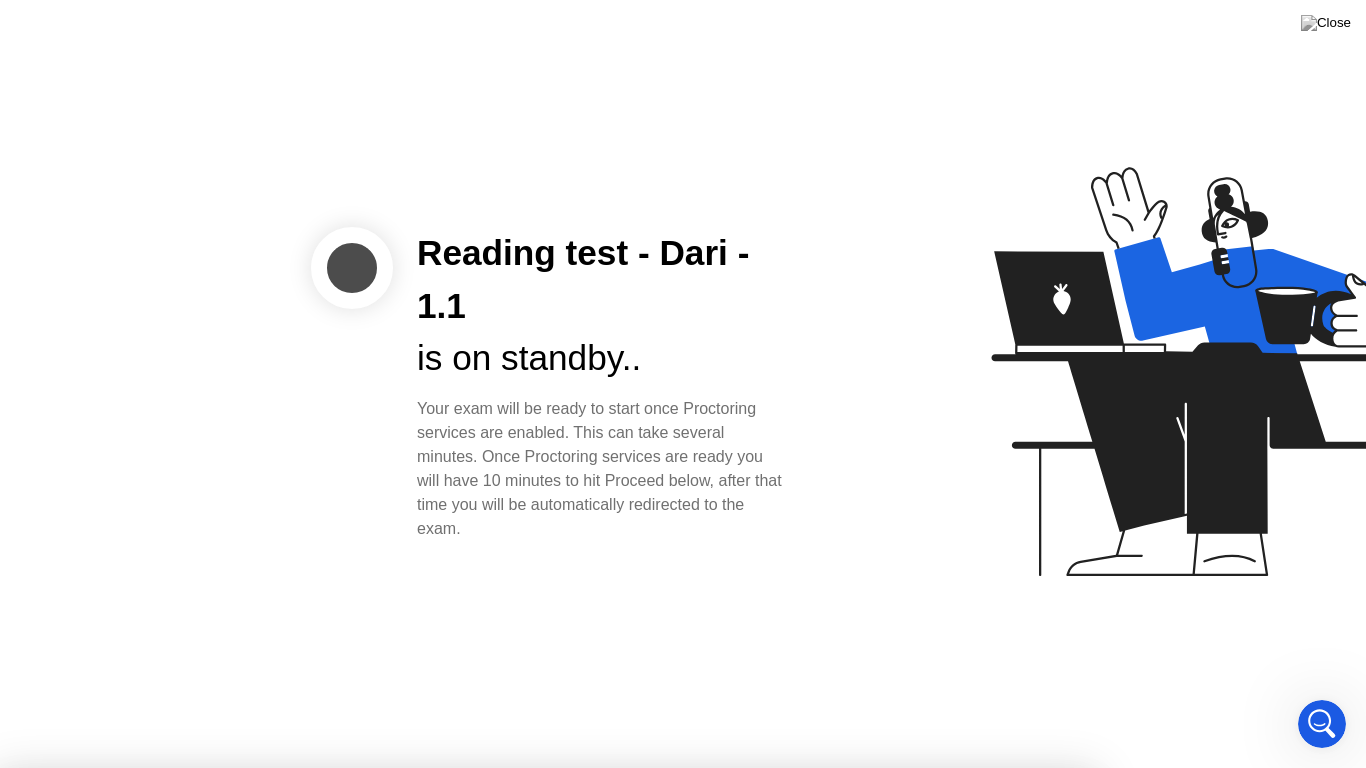 click on "Yes" at bounding box center (498, 881) 